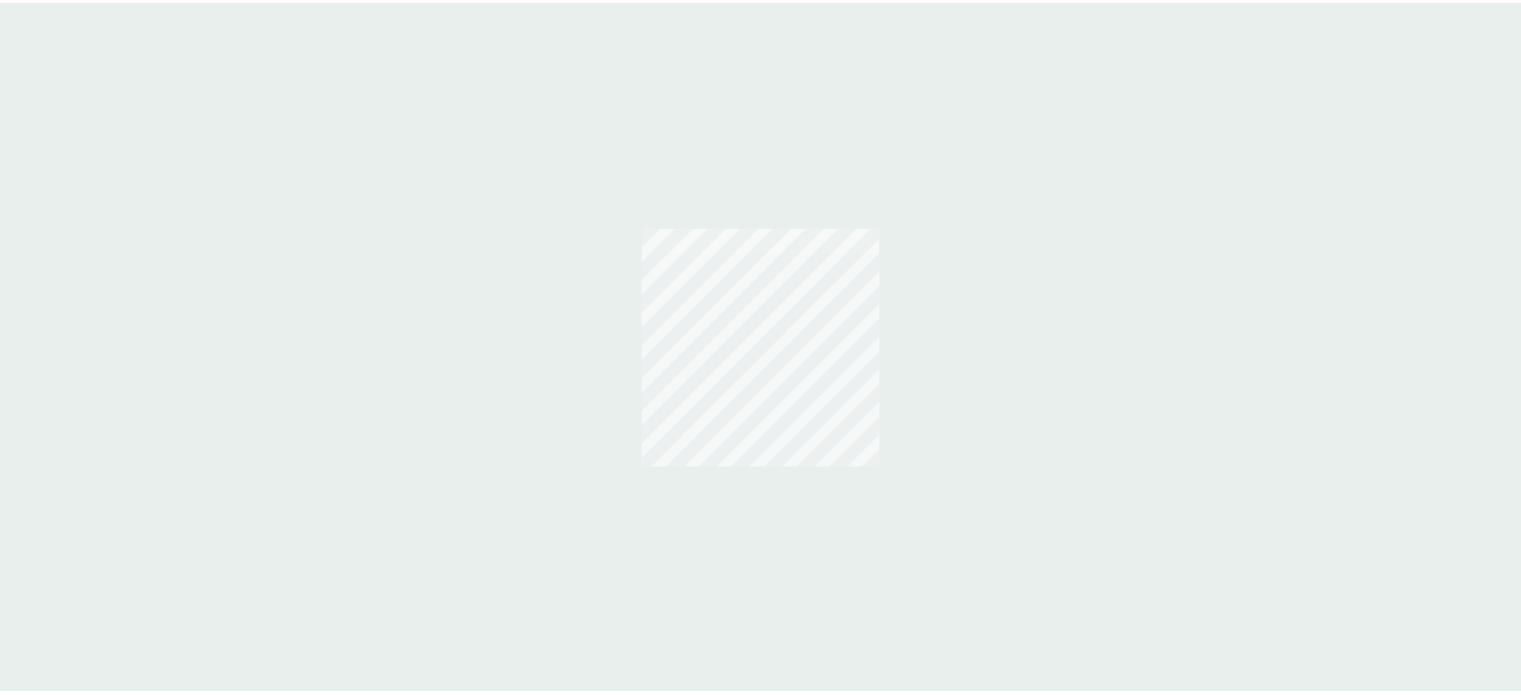 scroll, scrollTop: 0, scrollLeft: 0, axis: both 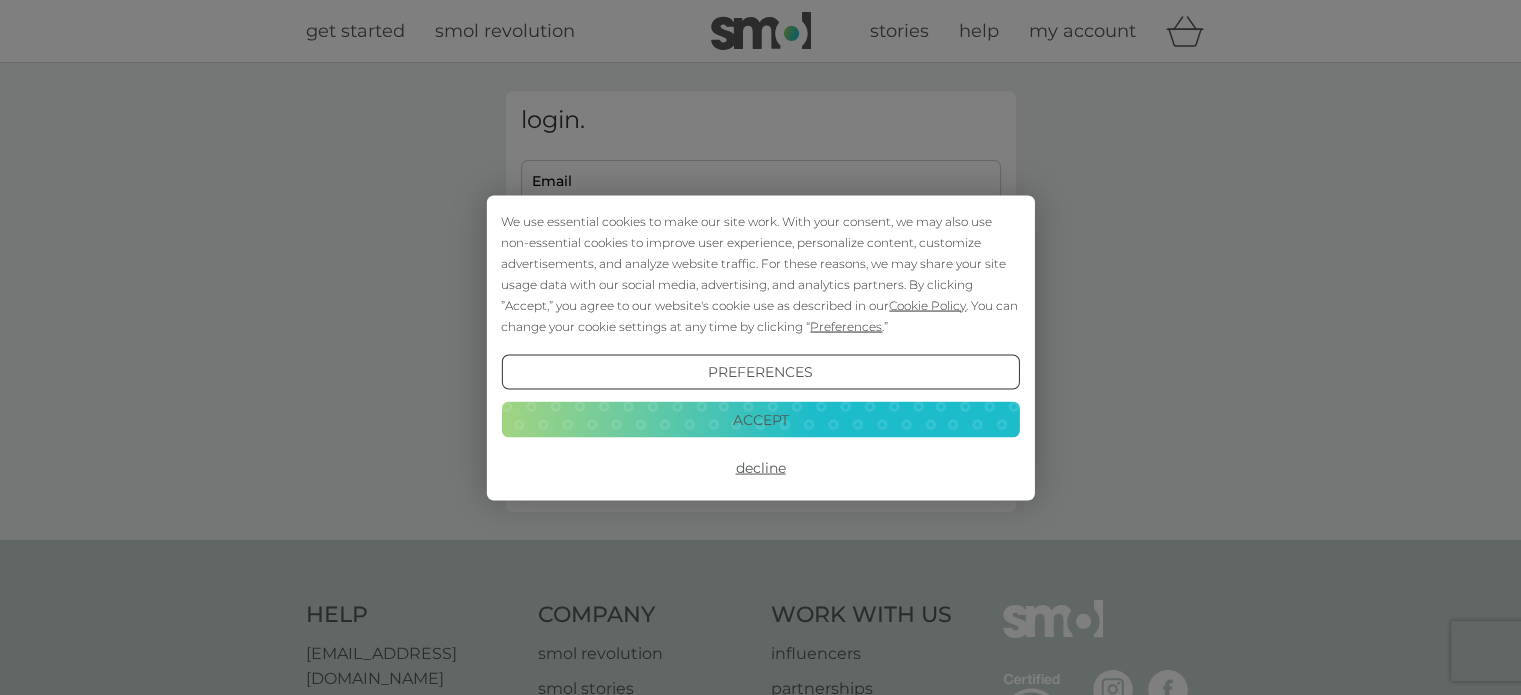 click on "Accept" at bounding box center (760, 420) 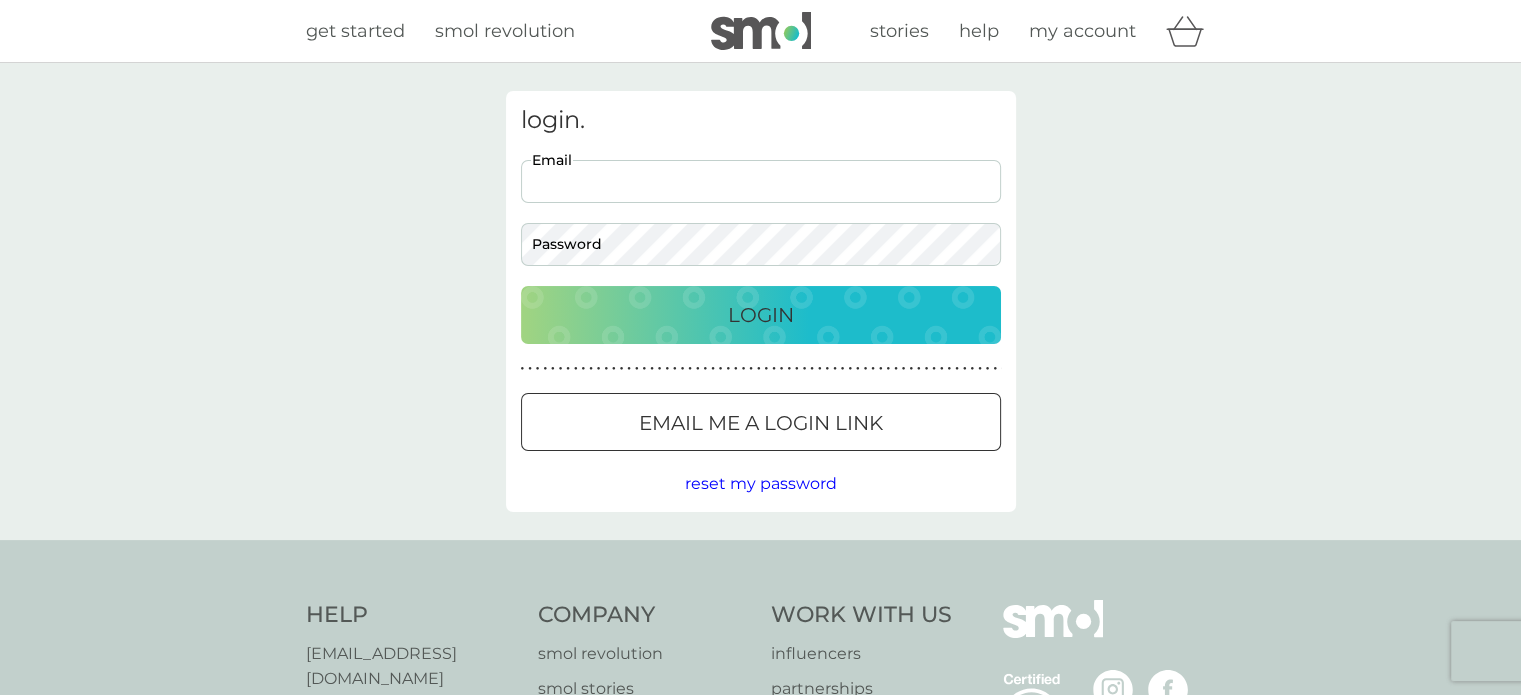 click on "Email" at bounding box center [761, 181] 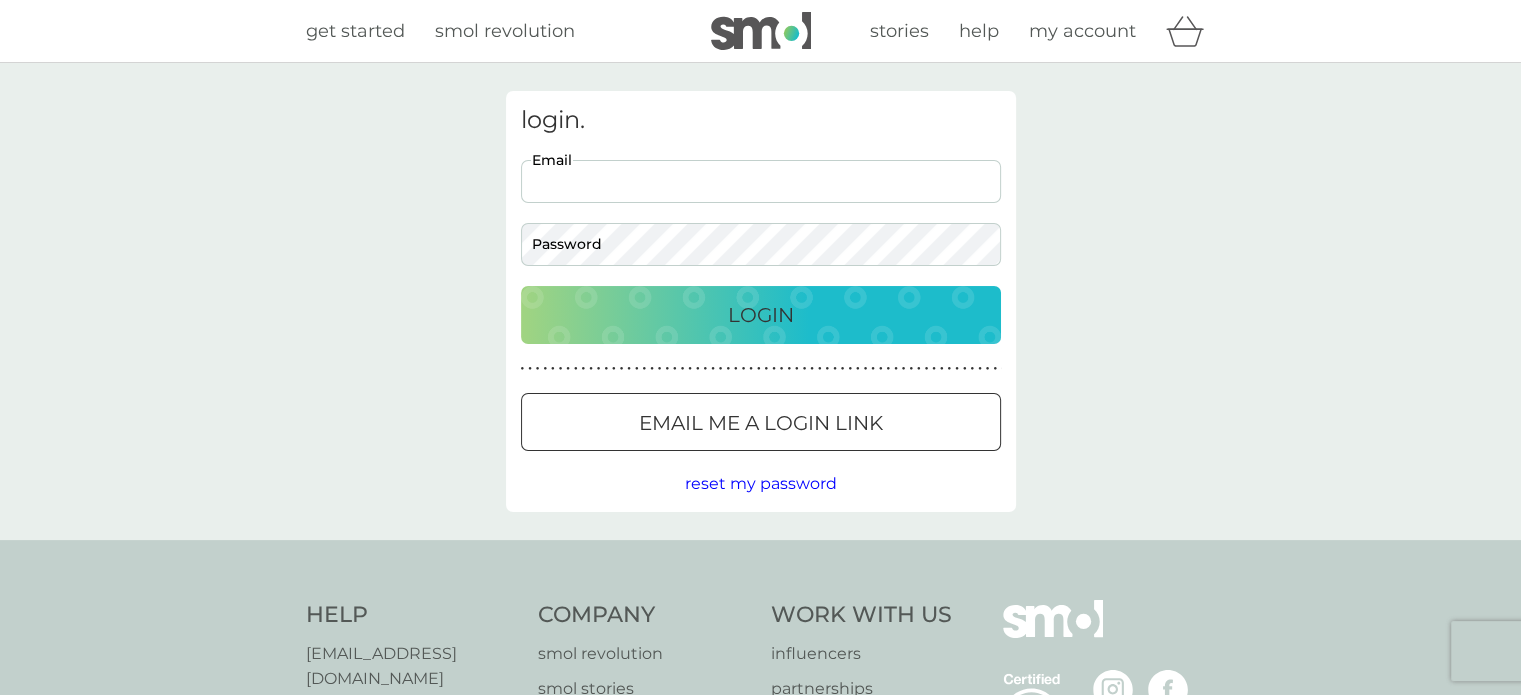 type on "jeanrae31@btinternet.com" 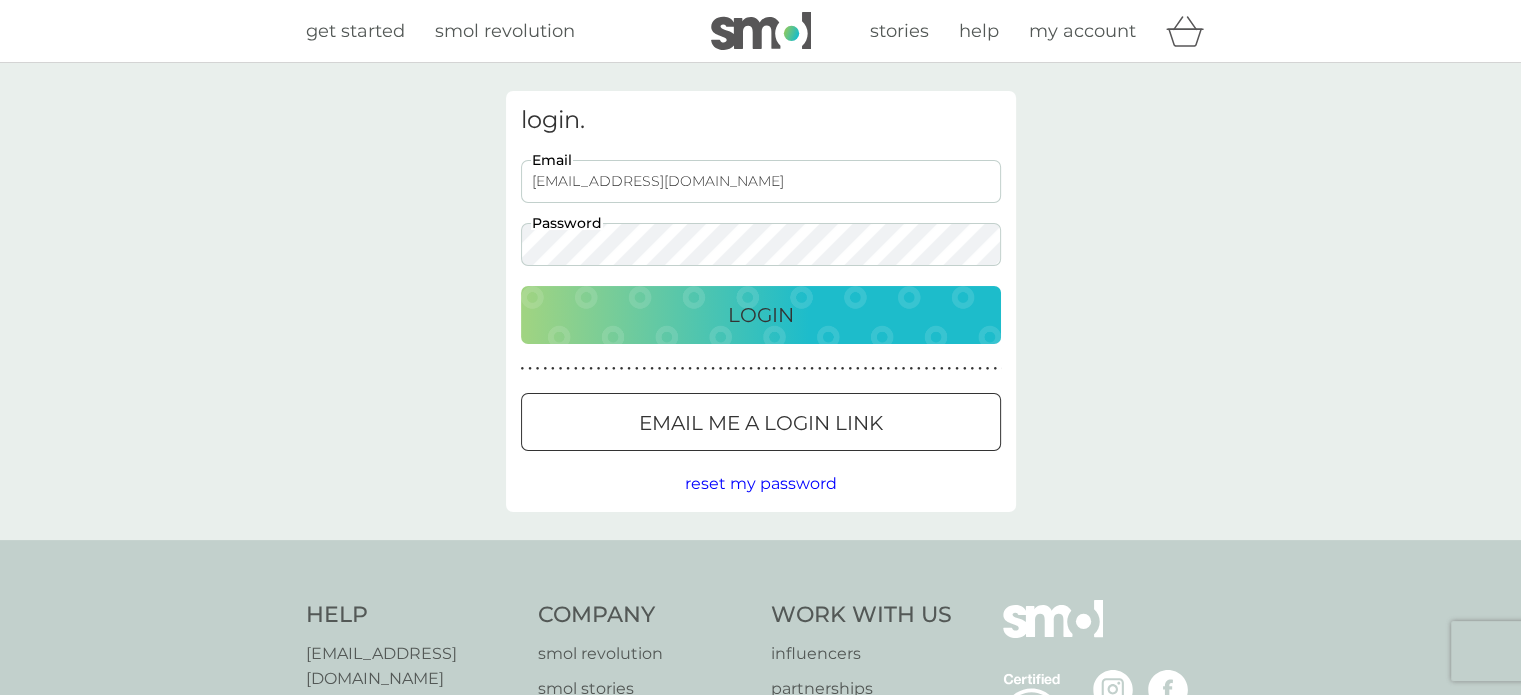 click on "Login" at bounding box center [761, 315] 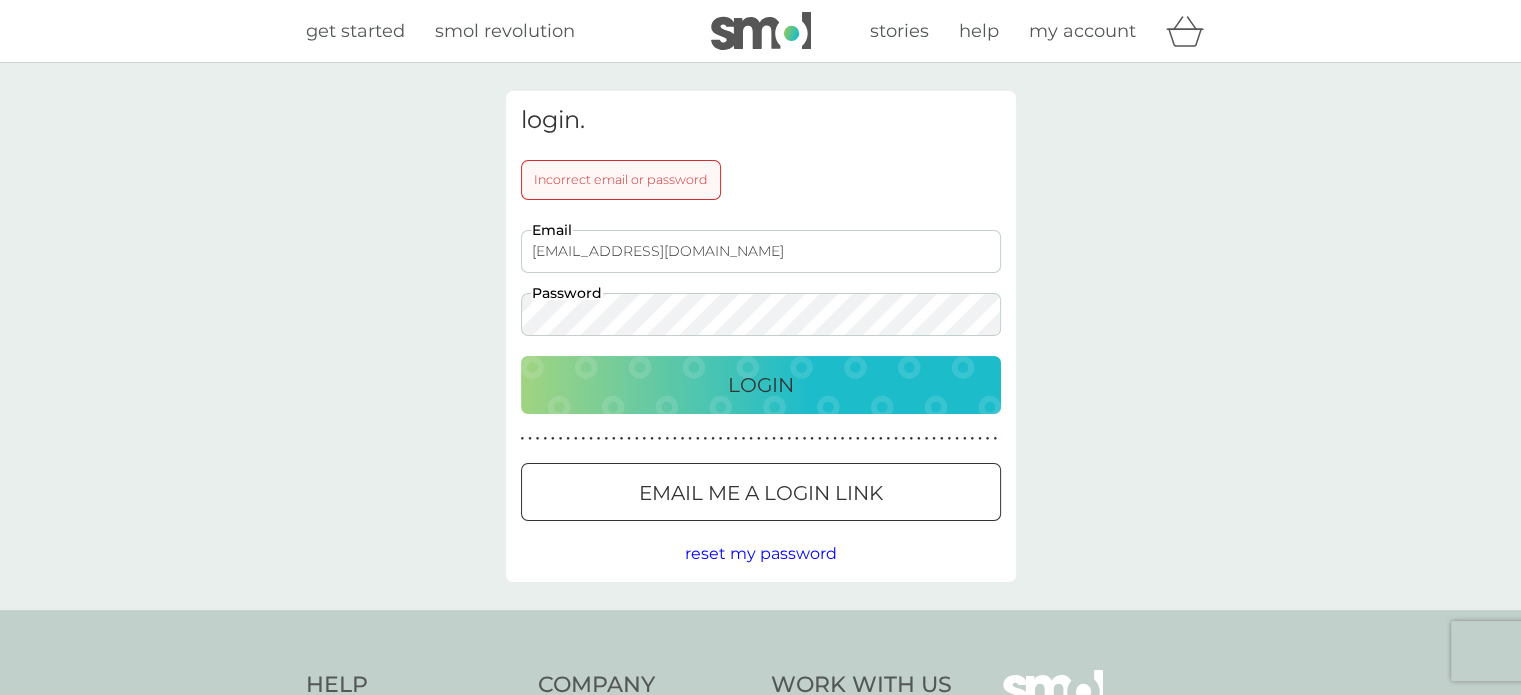 click on "Login" at bounding box center (761, 385) 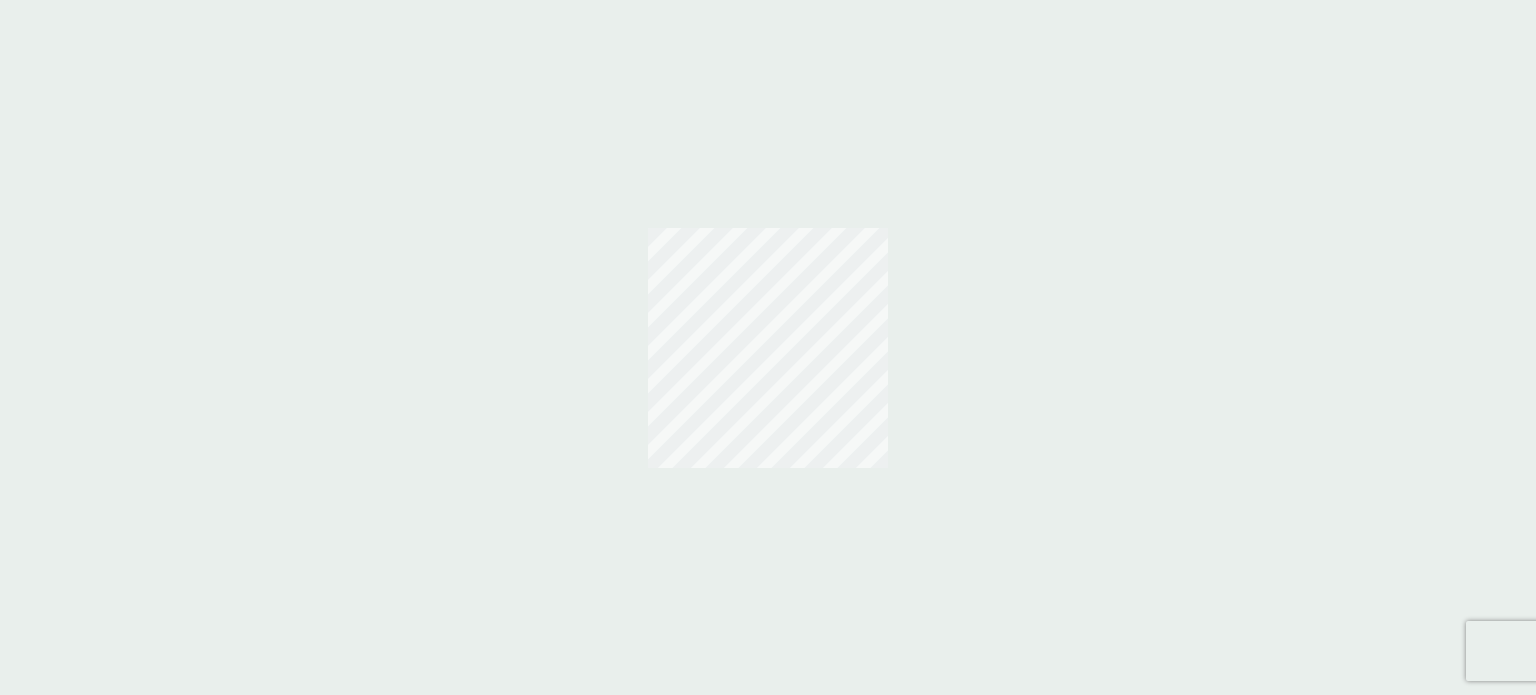 scroll, scrollTop: 0, scrollLeft: 0, axis: both 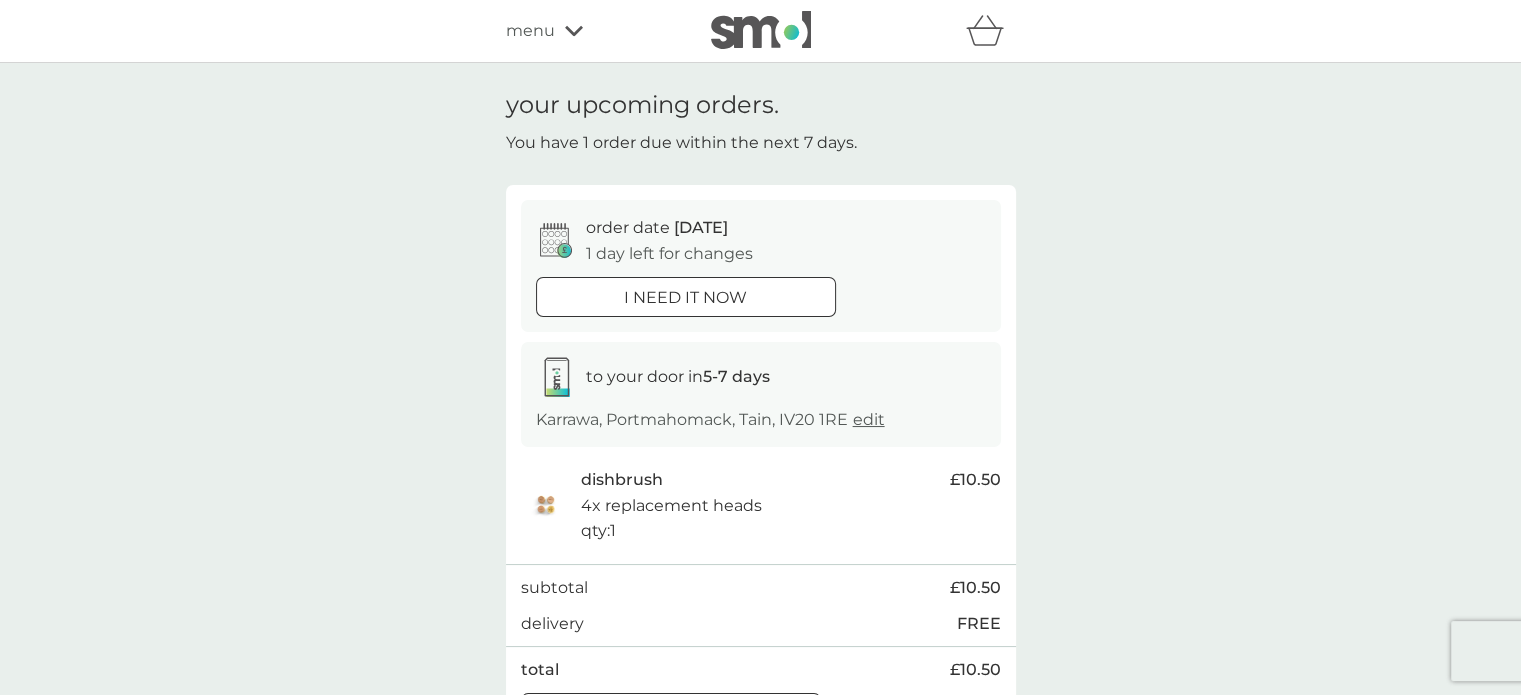 click 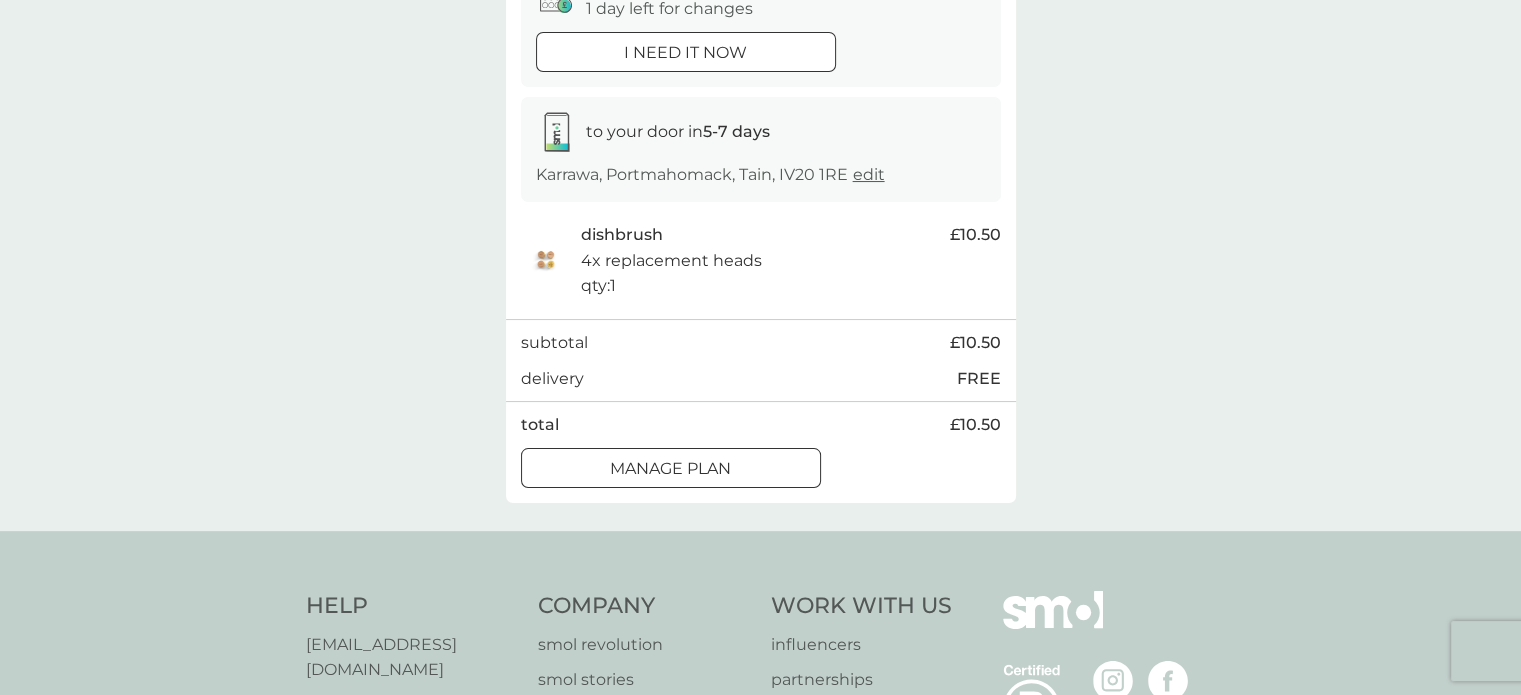 scroll, scrollTop: 300, scrollLeft: 0, axis: vertical 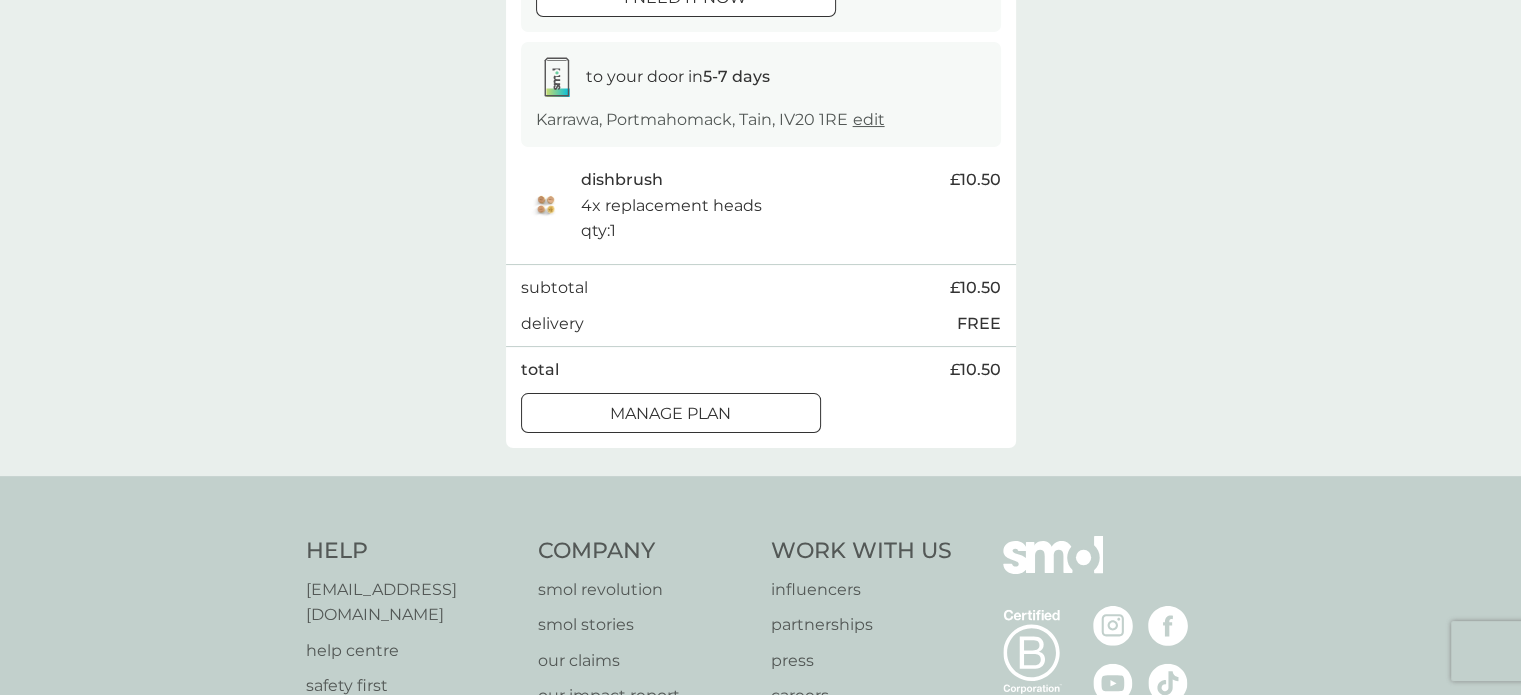 click on "Manage plan" at bounding box center (670, 414) 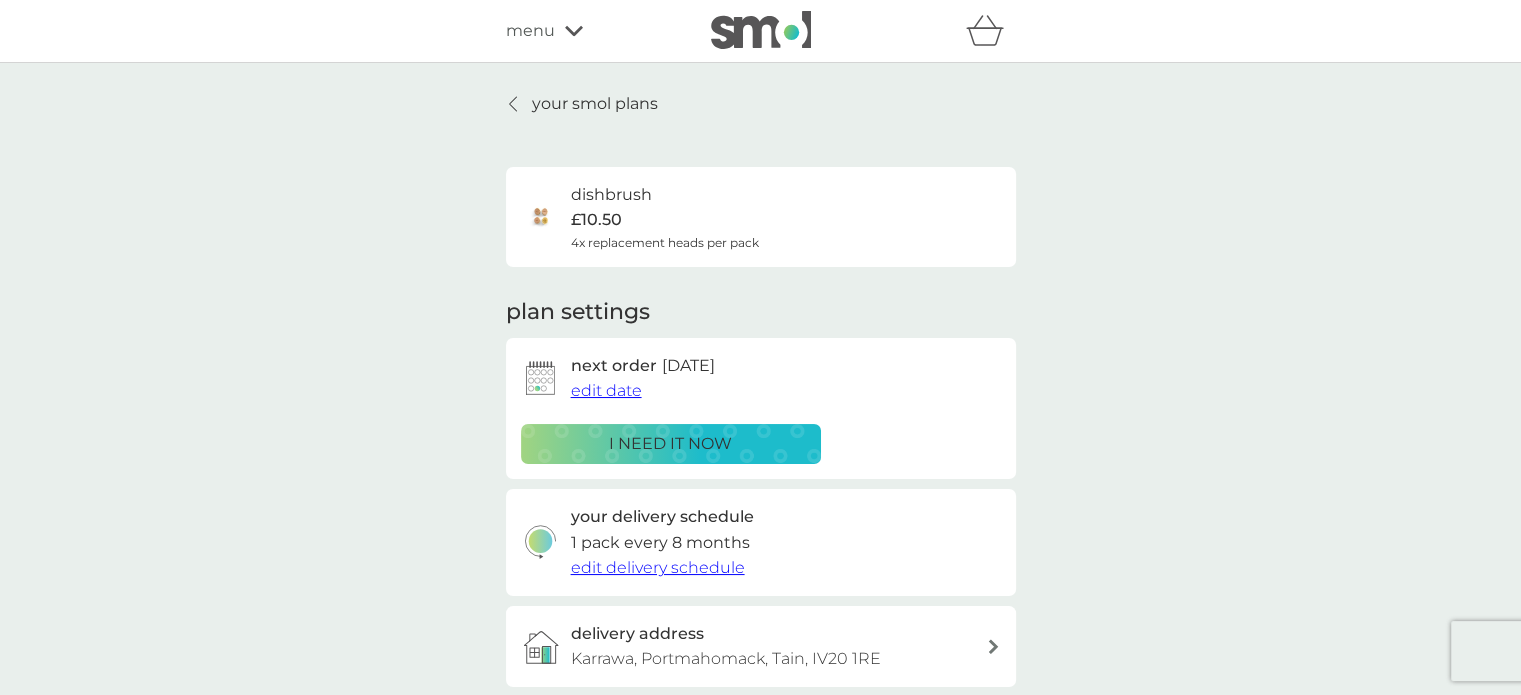 scroll, scrollTop: 0, scrollLeft: 0, axis: both 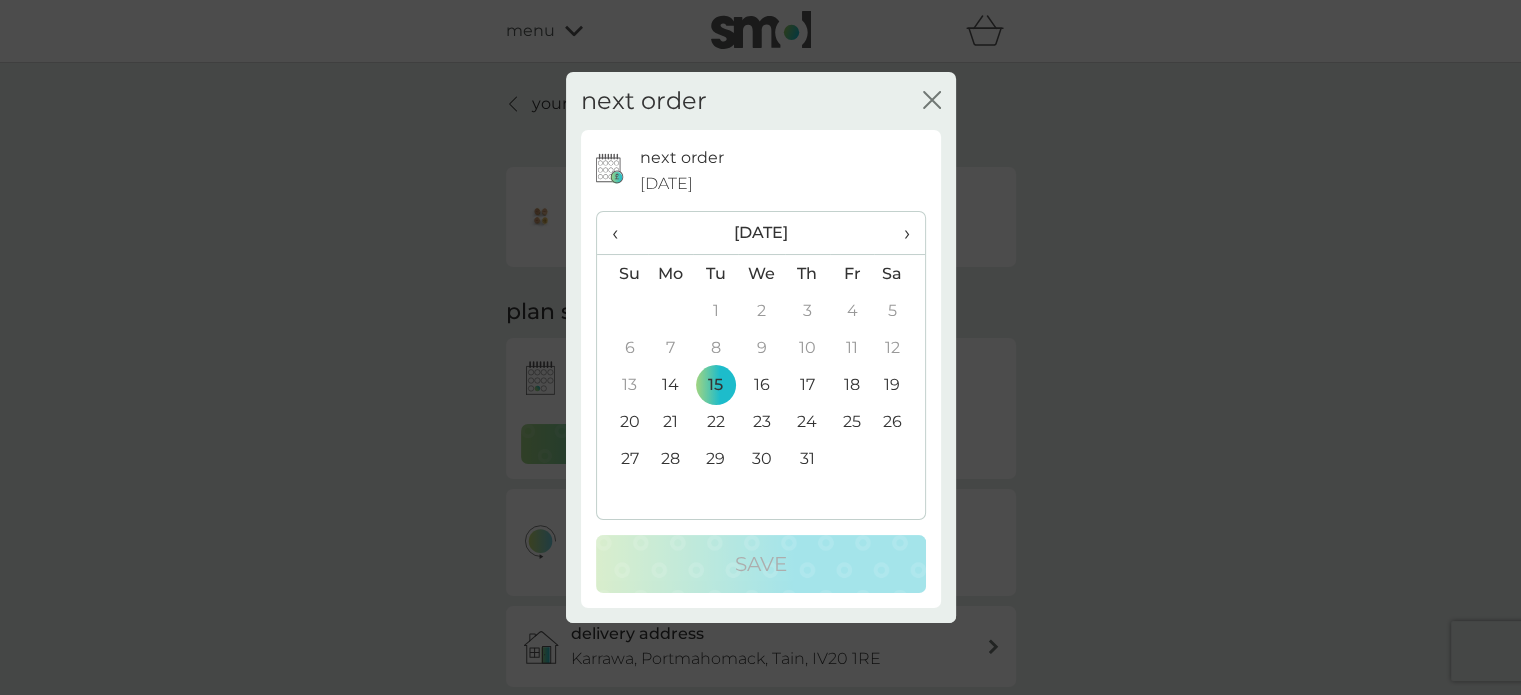 click on "next order close next order 15 Jul 2025 ‹ July 2025 › Su Mo Tu We Th Fr Sa 29 30 1 2 3 4 5 6 7 8 9 10 11 12 13 14 15 16 17 18 19 20 21 22 23 24 25 26 27 28 29 30 31 1 2 3 4 5 6 7 8 9 Save" at bounding box center (760, 347) 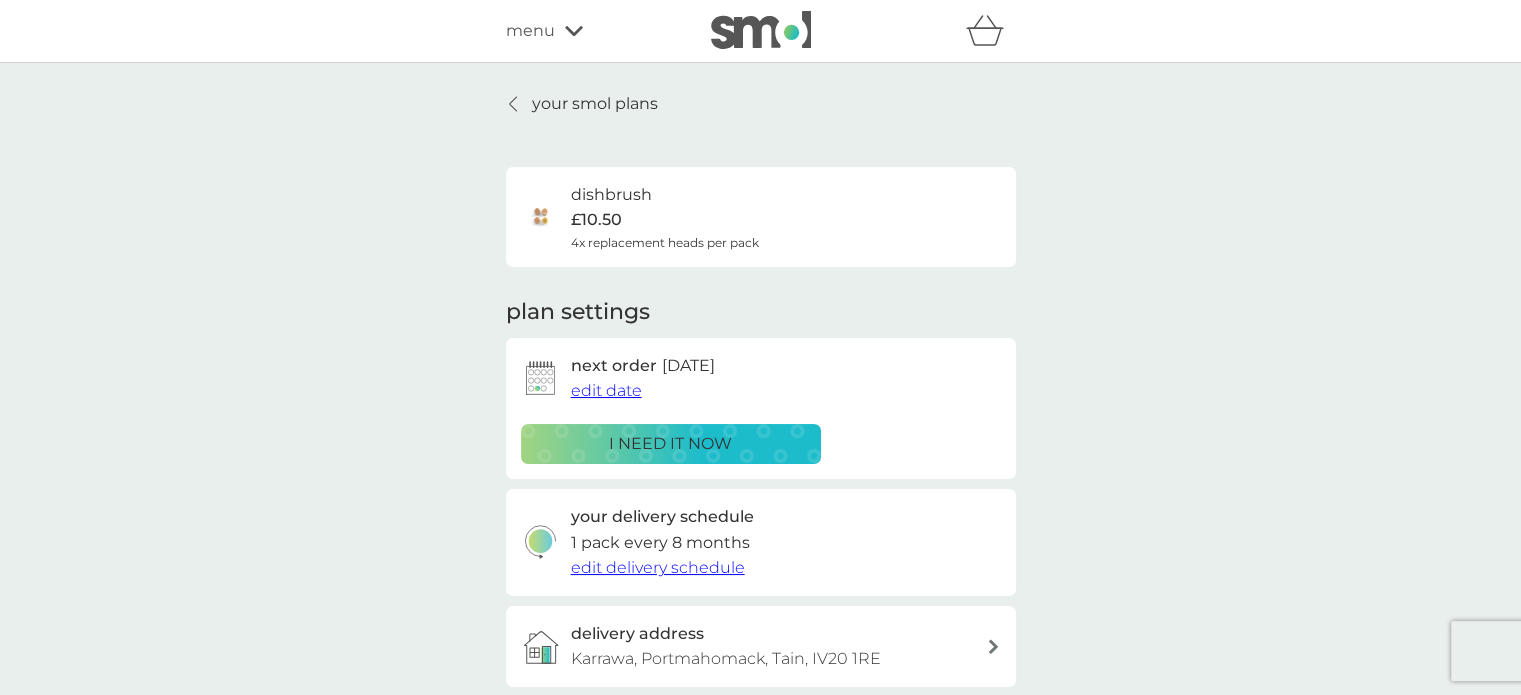 click on "your smol plans" at bounding box center (595, 104) 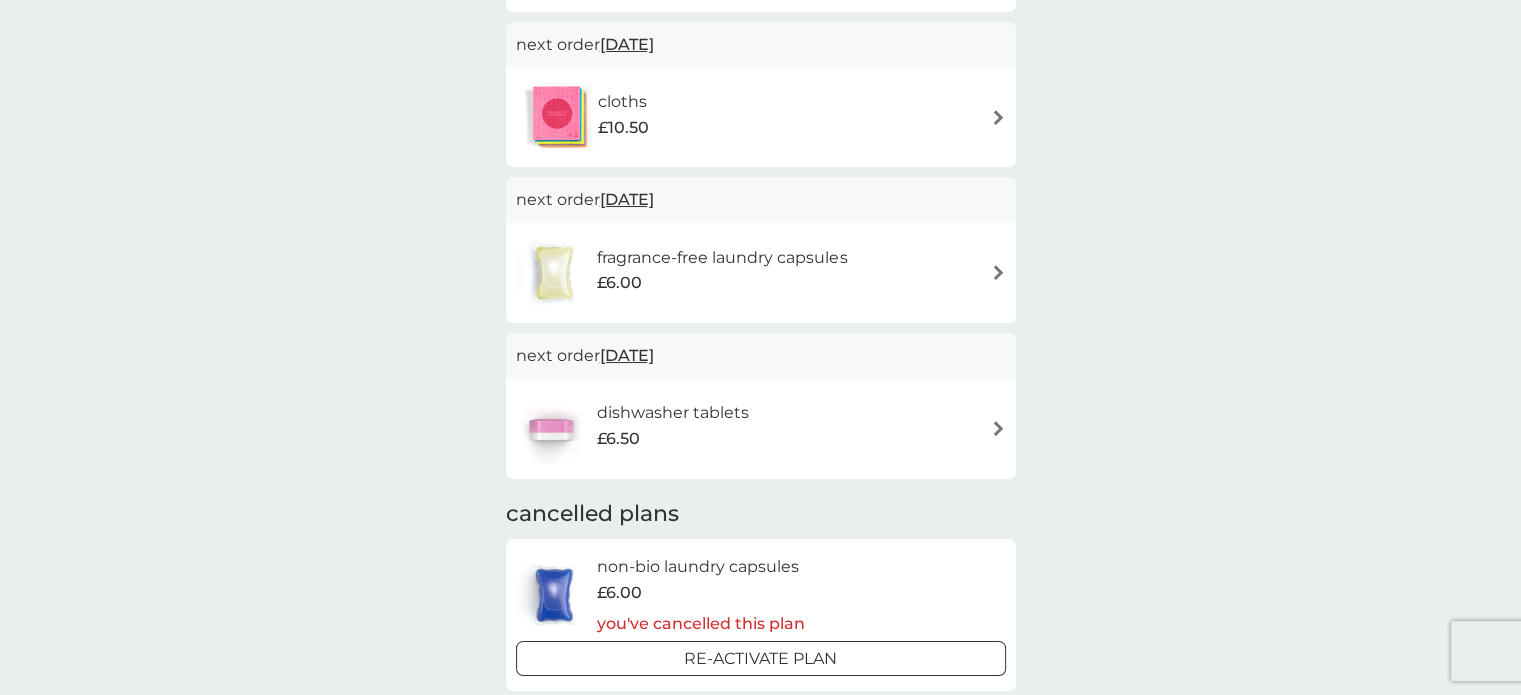 scroll, scrollTop: 600, scrollLeft: 0, axis: vertical 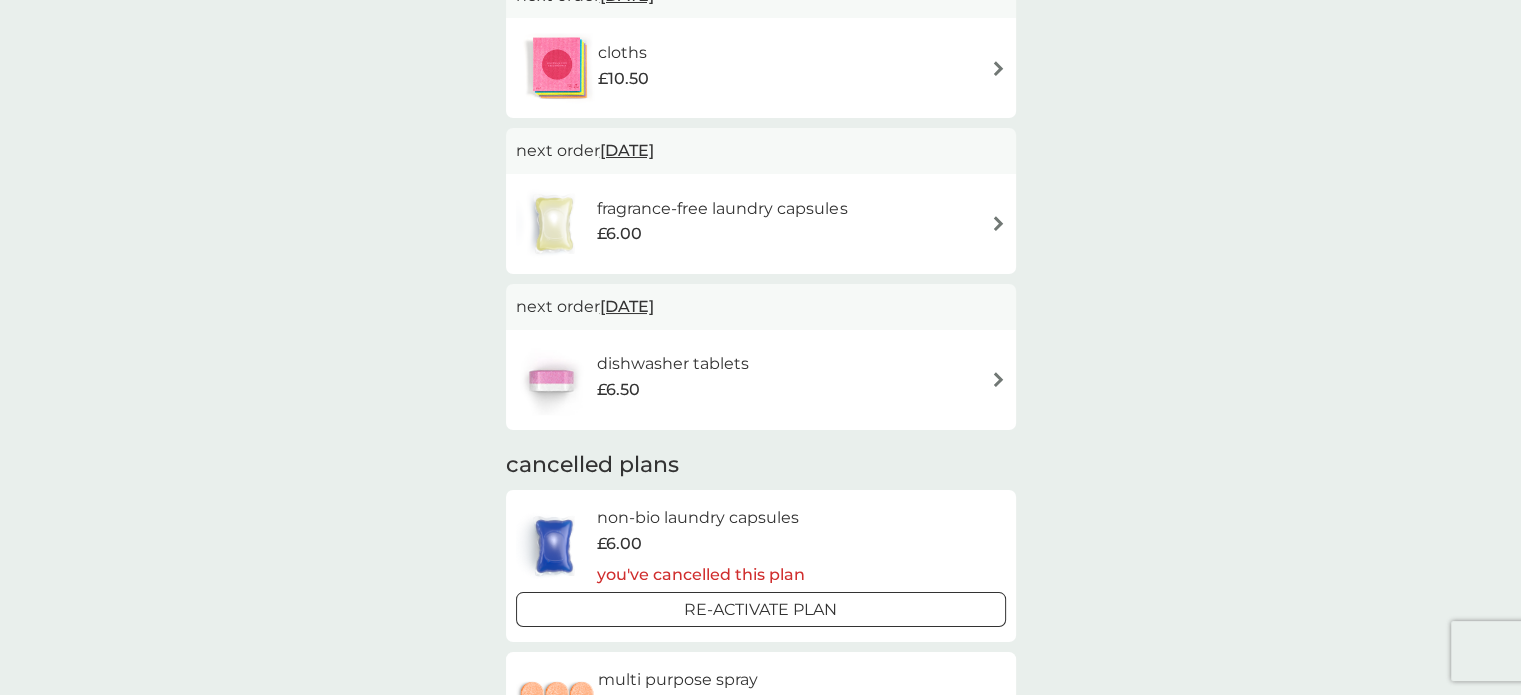 click at bounding box center [998, 379] 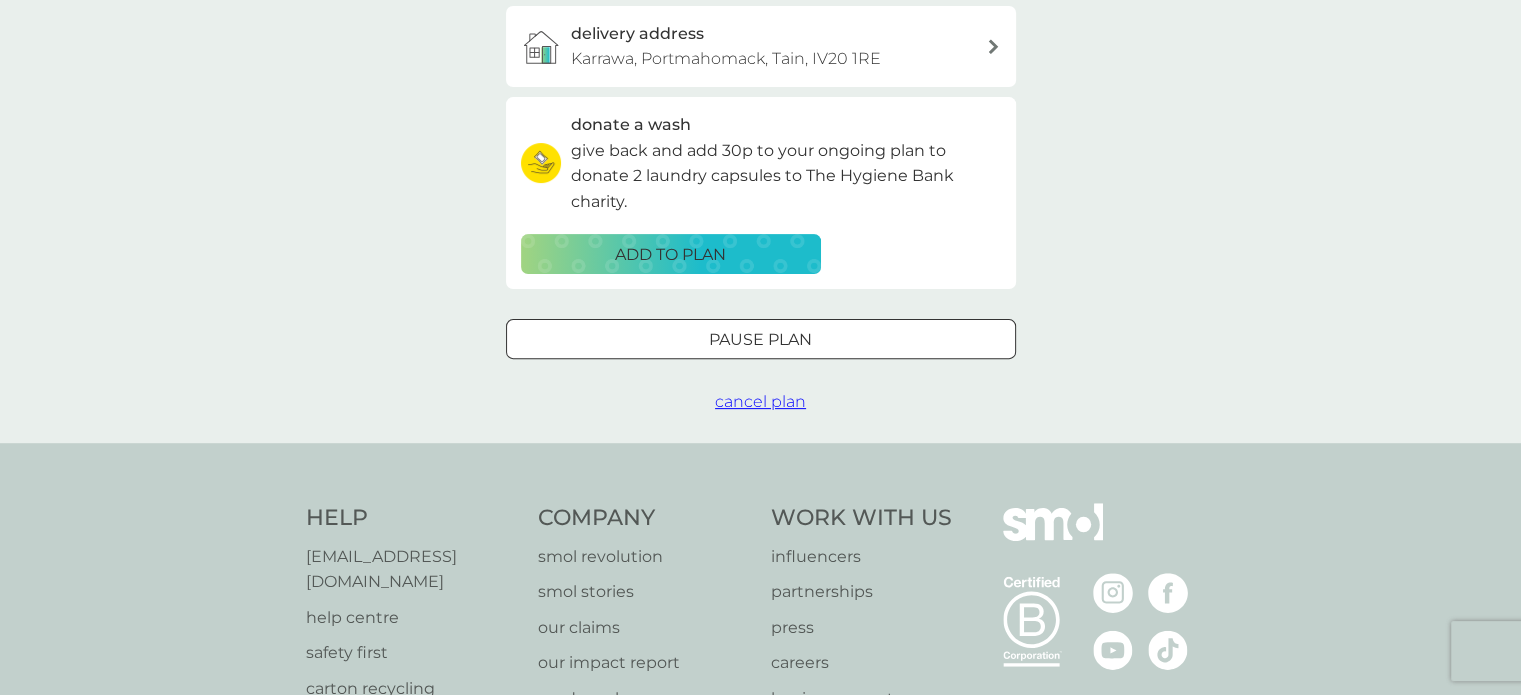 scroll, scrollTop: 0, scrollLeft: 0, axis: both 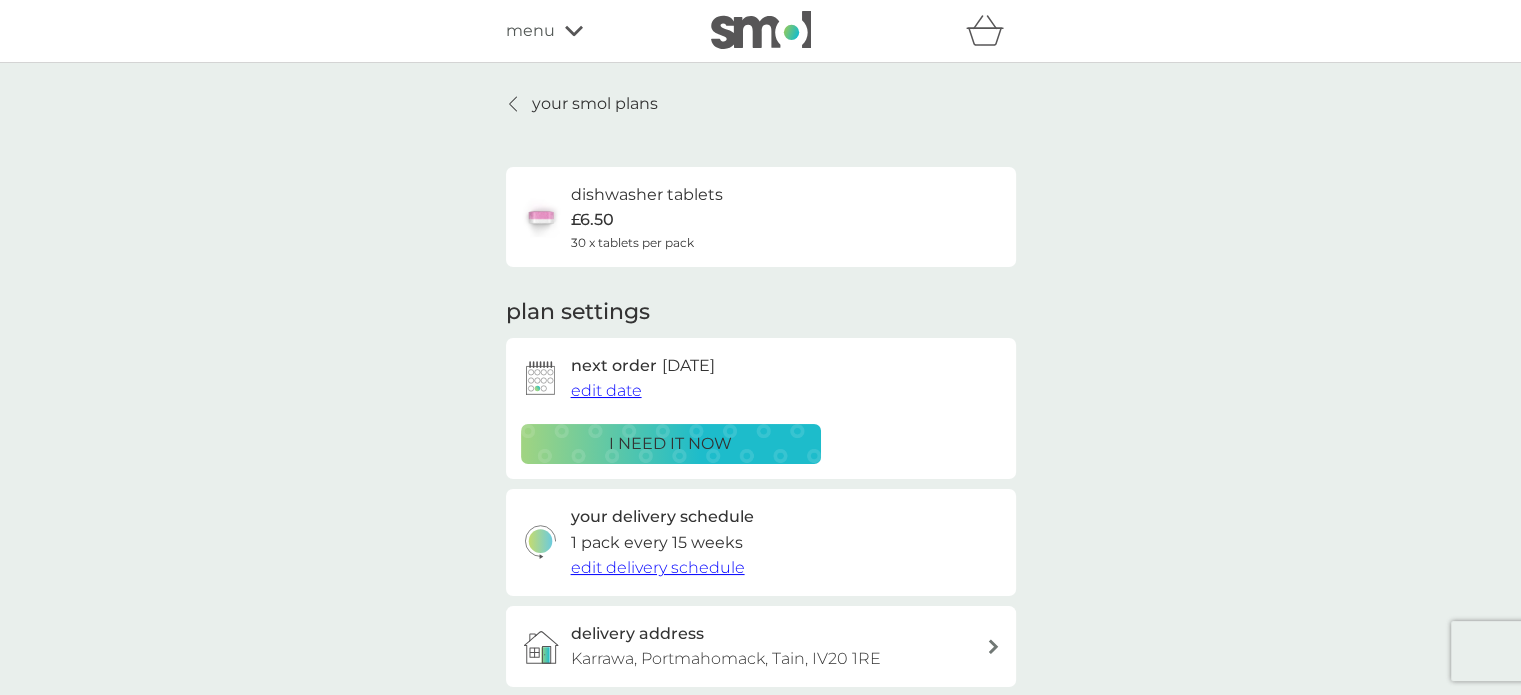 click on "i need it now" at bounding box center (670, 444) 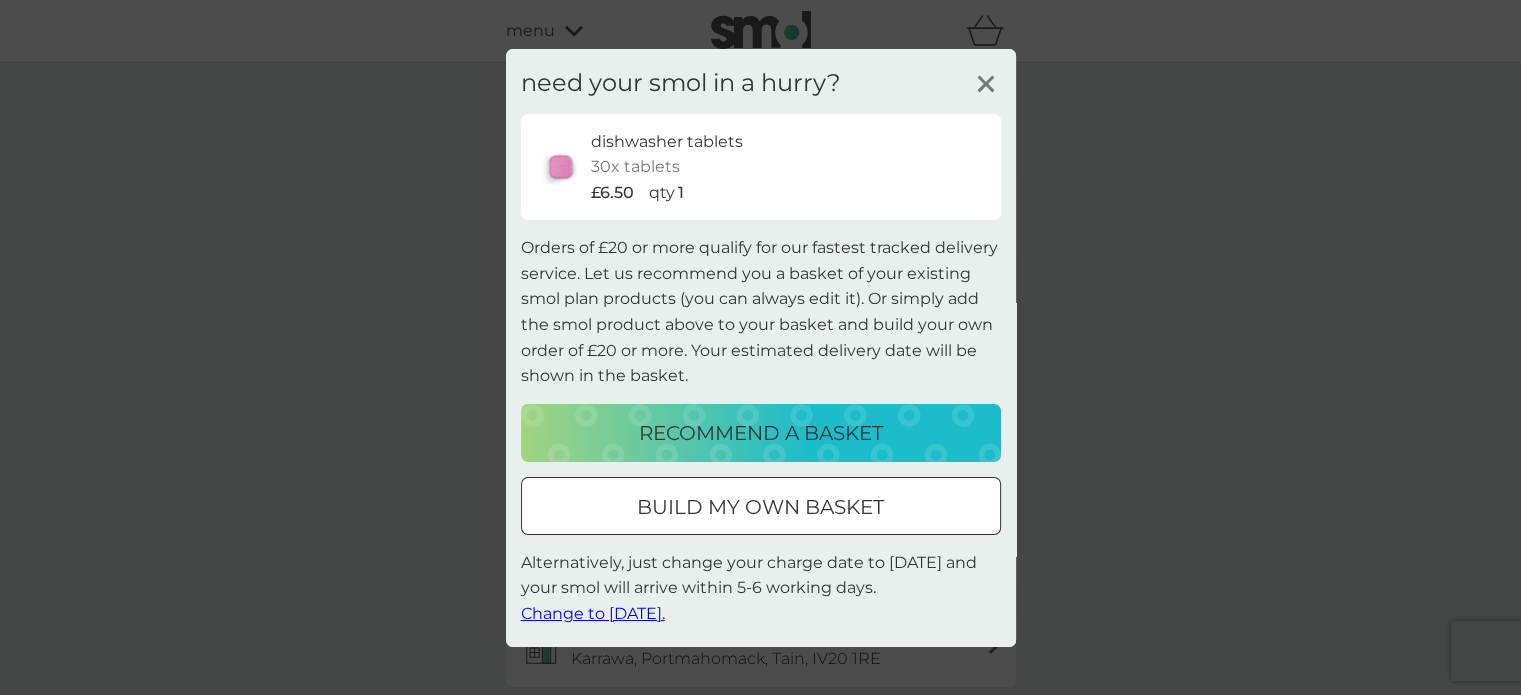 click on "recommend a basket" at bounding box center [761, 433] 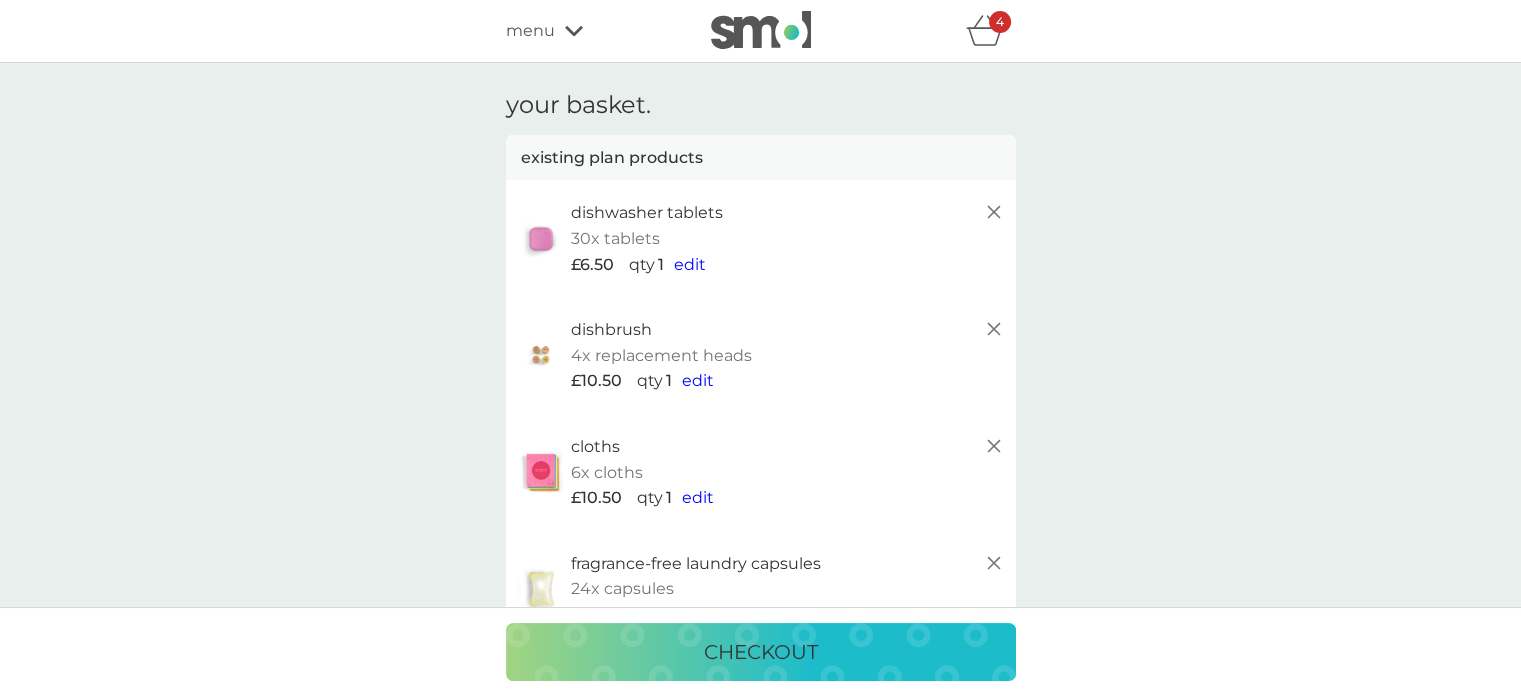 click 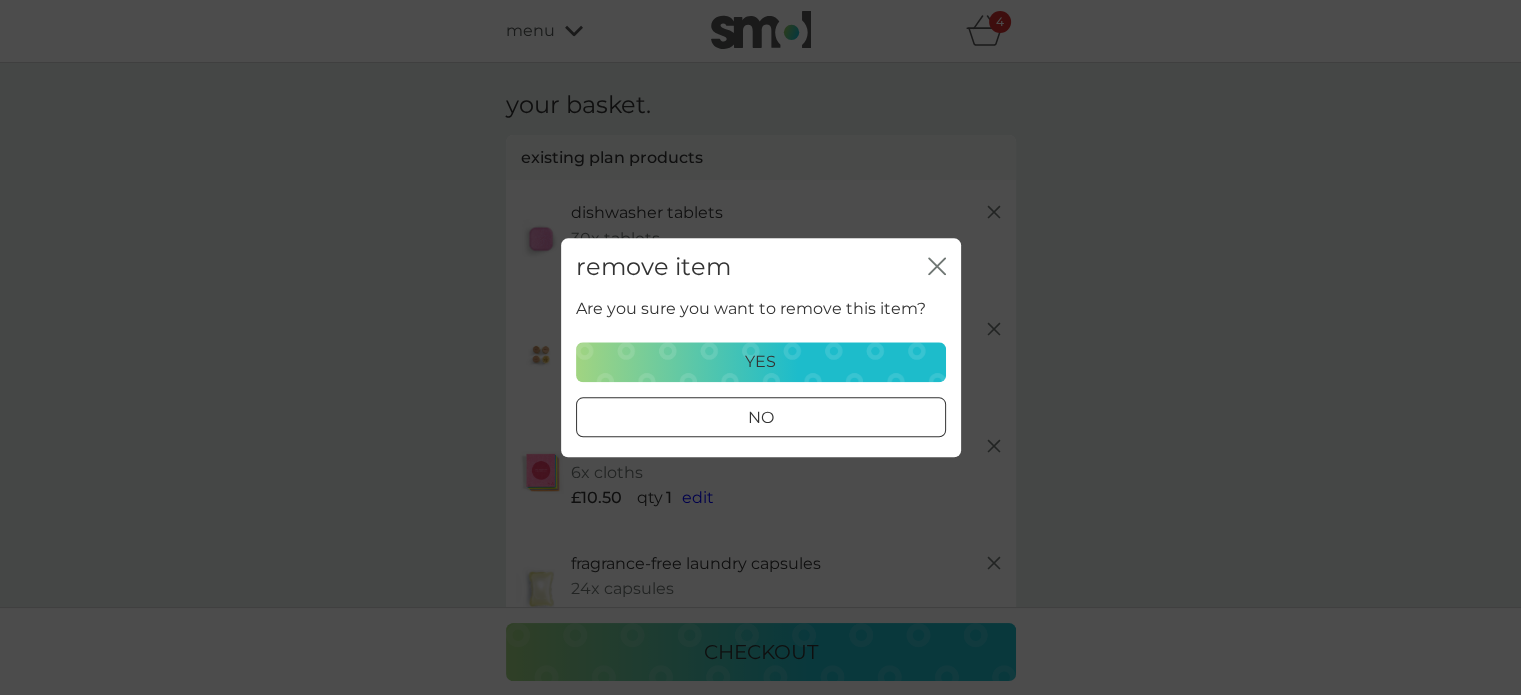 click on "yes" at bounding box center [760, 362] 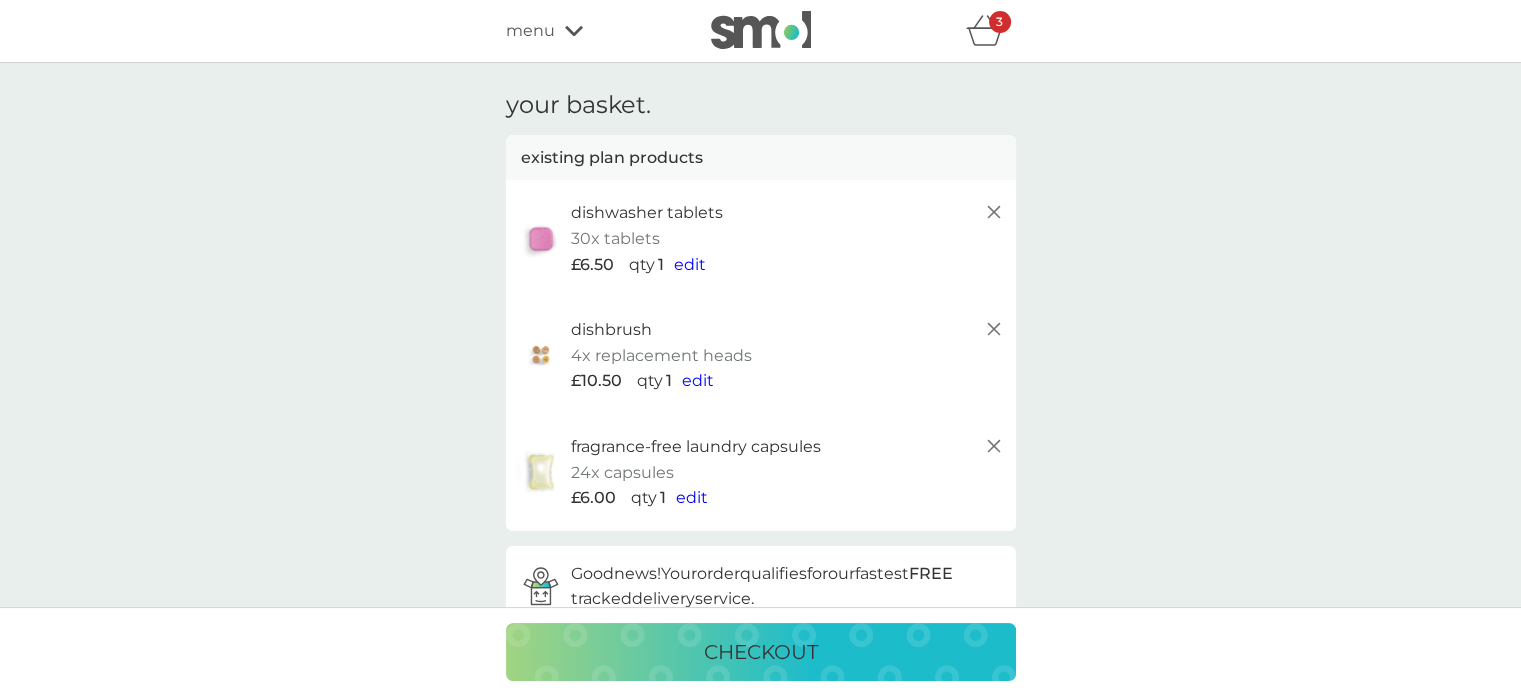 click 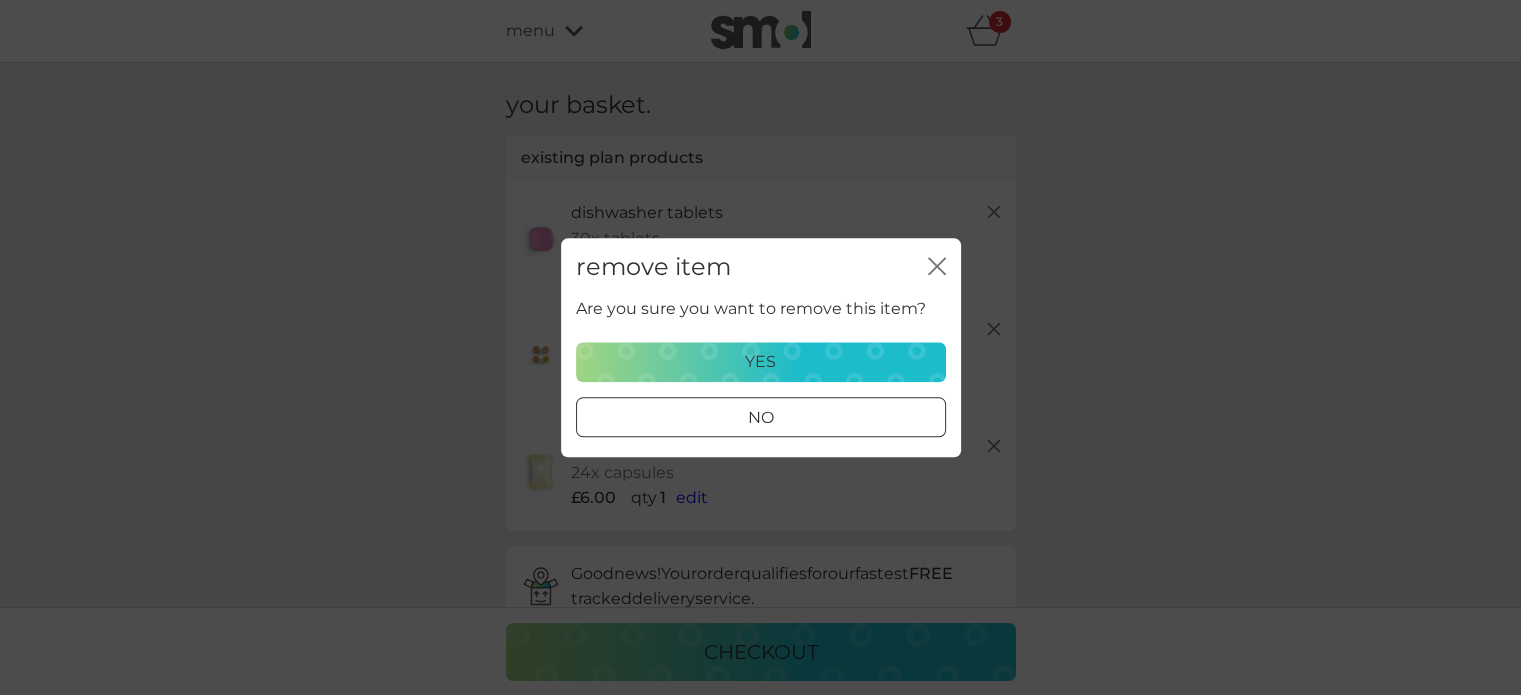 click on "yes" at bounding box center (760, 362) 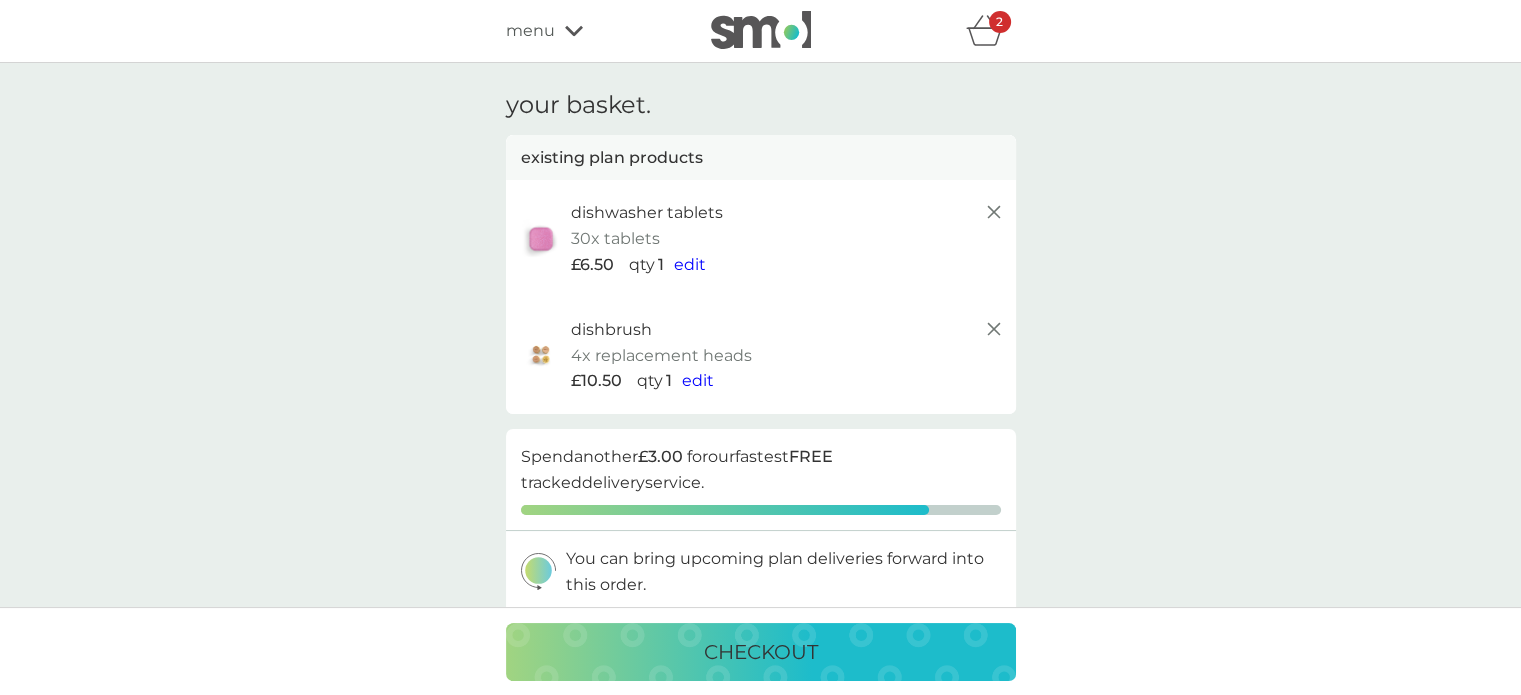 click 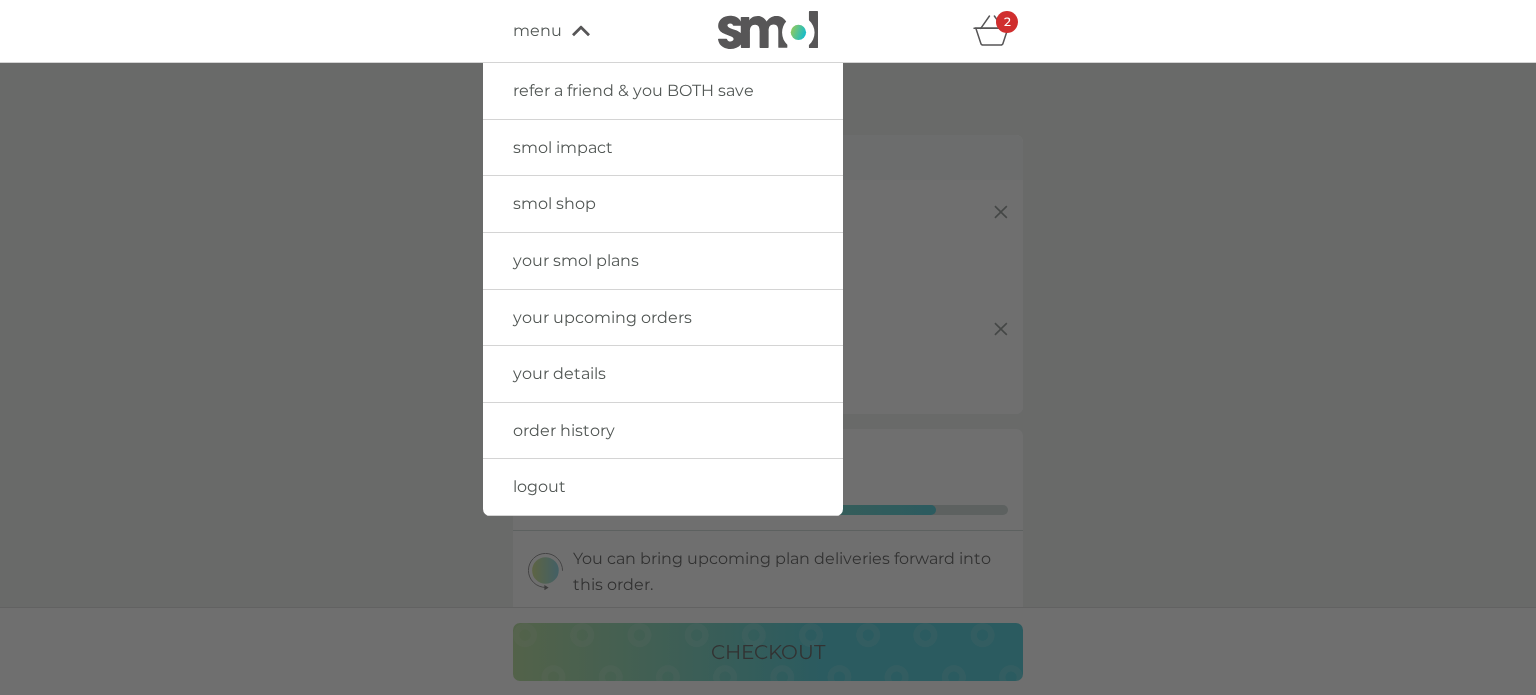 click on "your upcoming orders" at bounding box center [602, 317] 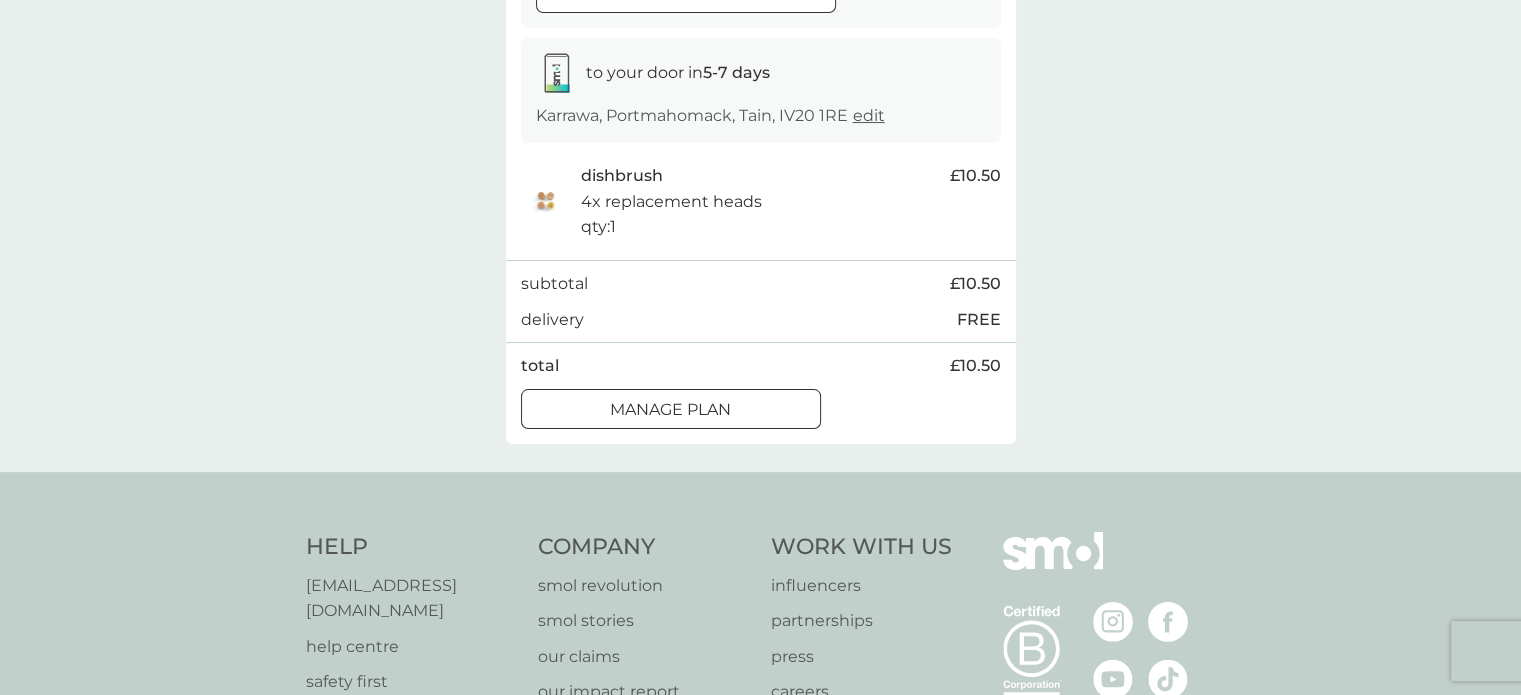 scroll, scrollTop: 400, scrollLeft: 0, axis: vertical 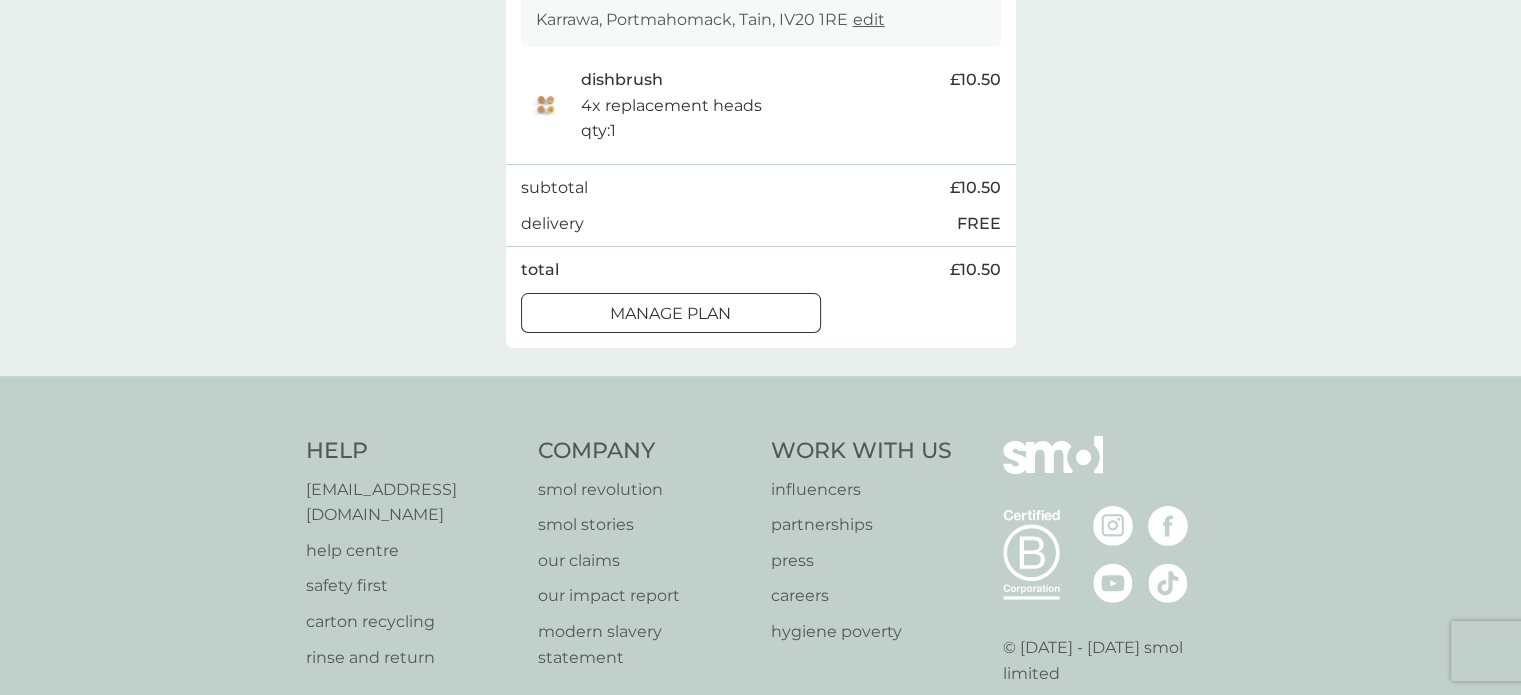 click on "Manage plan" at bounding box center [670, 314] 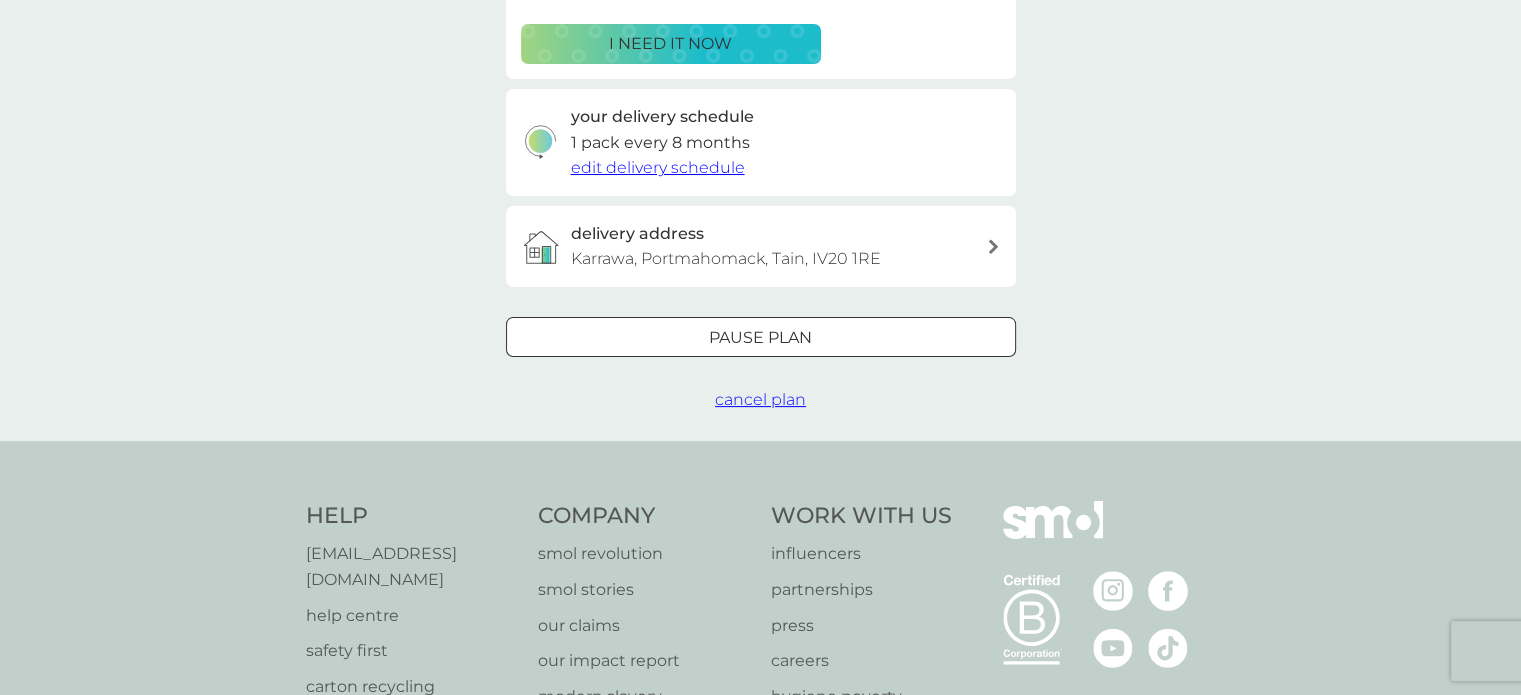 scroll, scrollTop: 0, scrollLeft: 0, axis: both 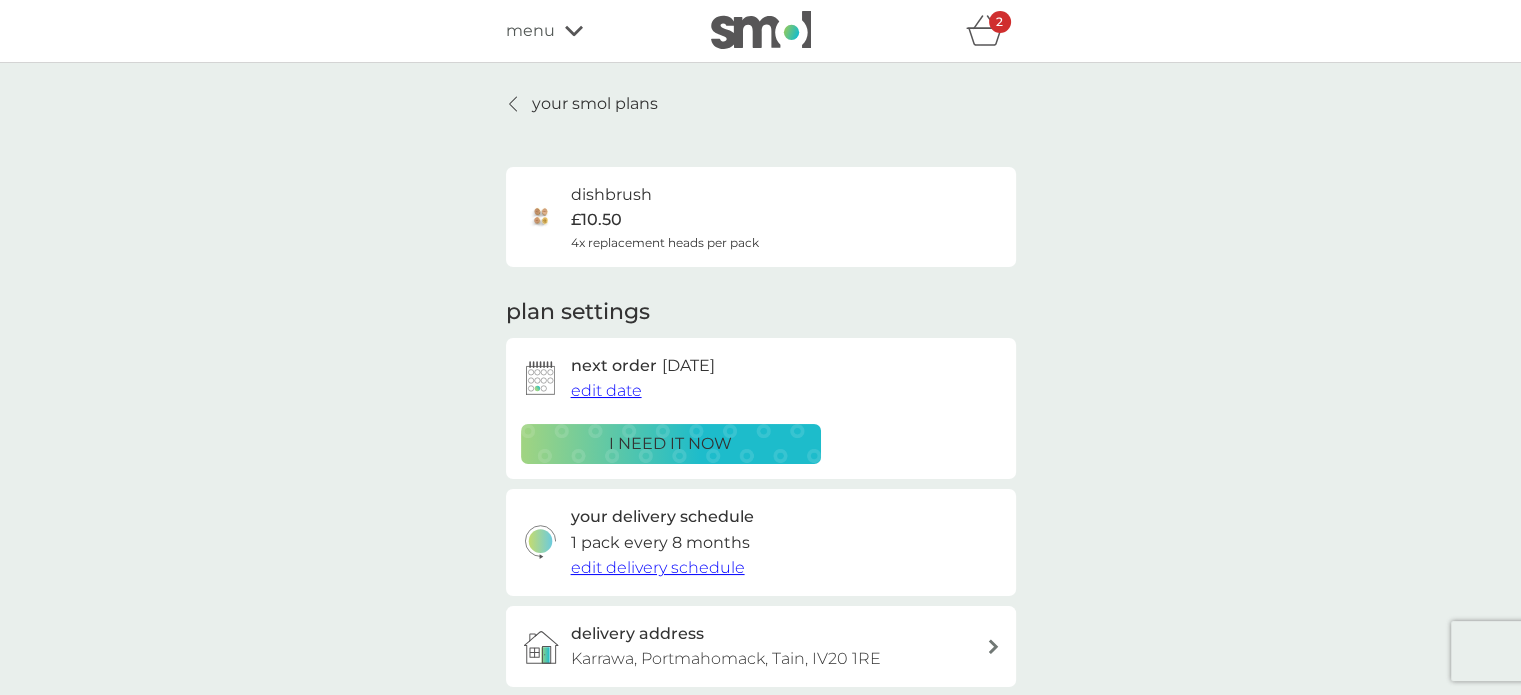 click on "your smol plans" at bounding box center [595, 104] 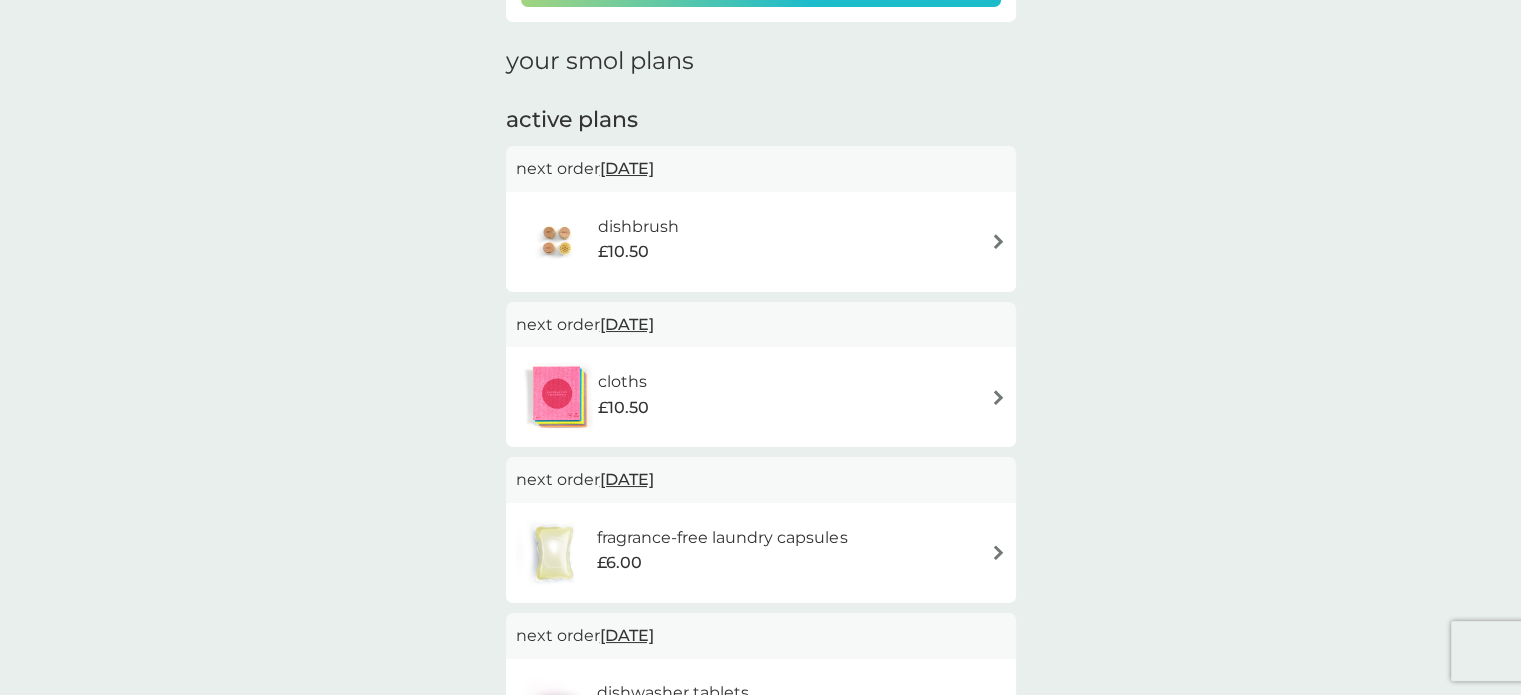 scroll, scrollTop: 300, scrollLeft: 0, axis: vertical 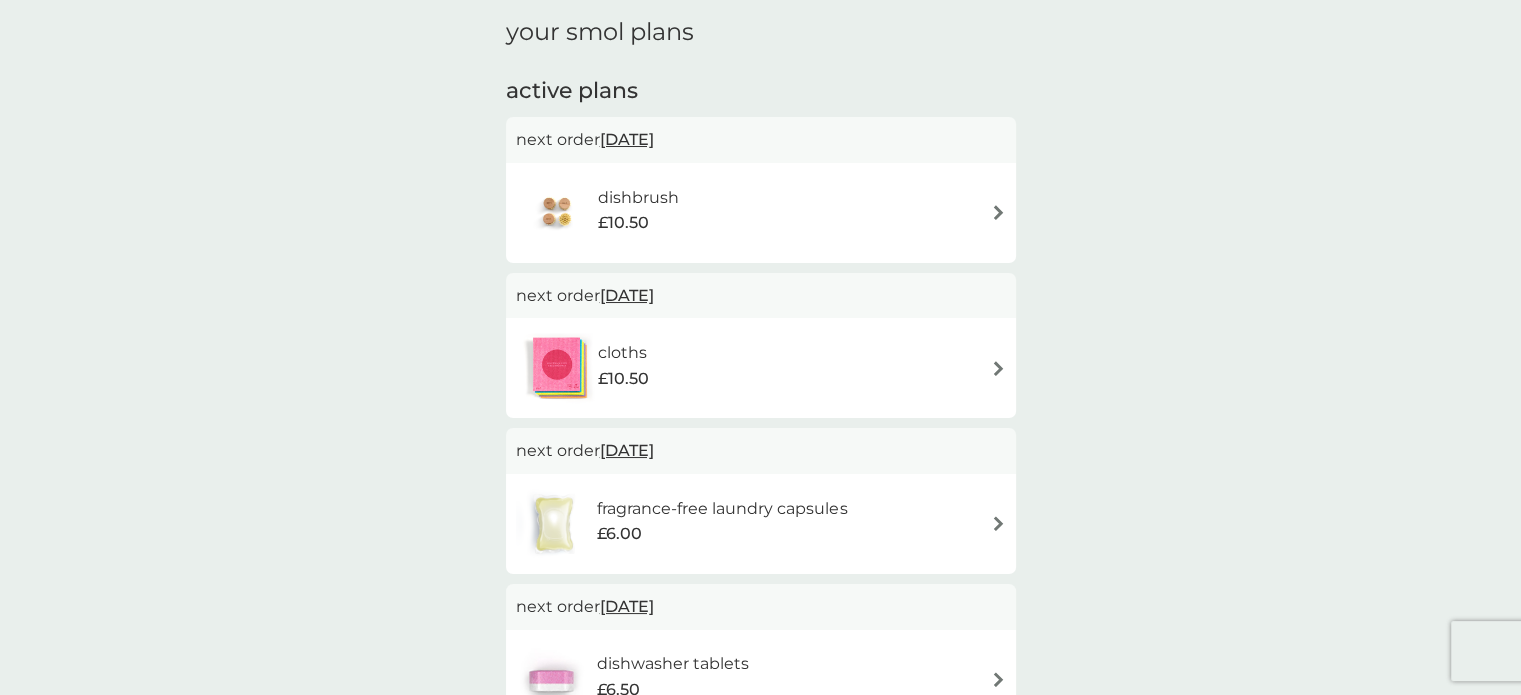 click on "21 Jul 2025" at bounding box center (627, 295) 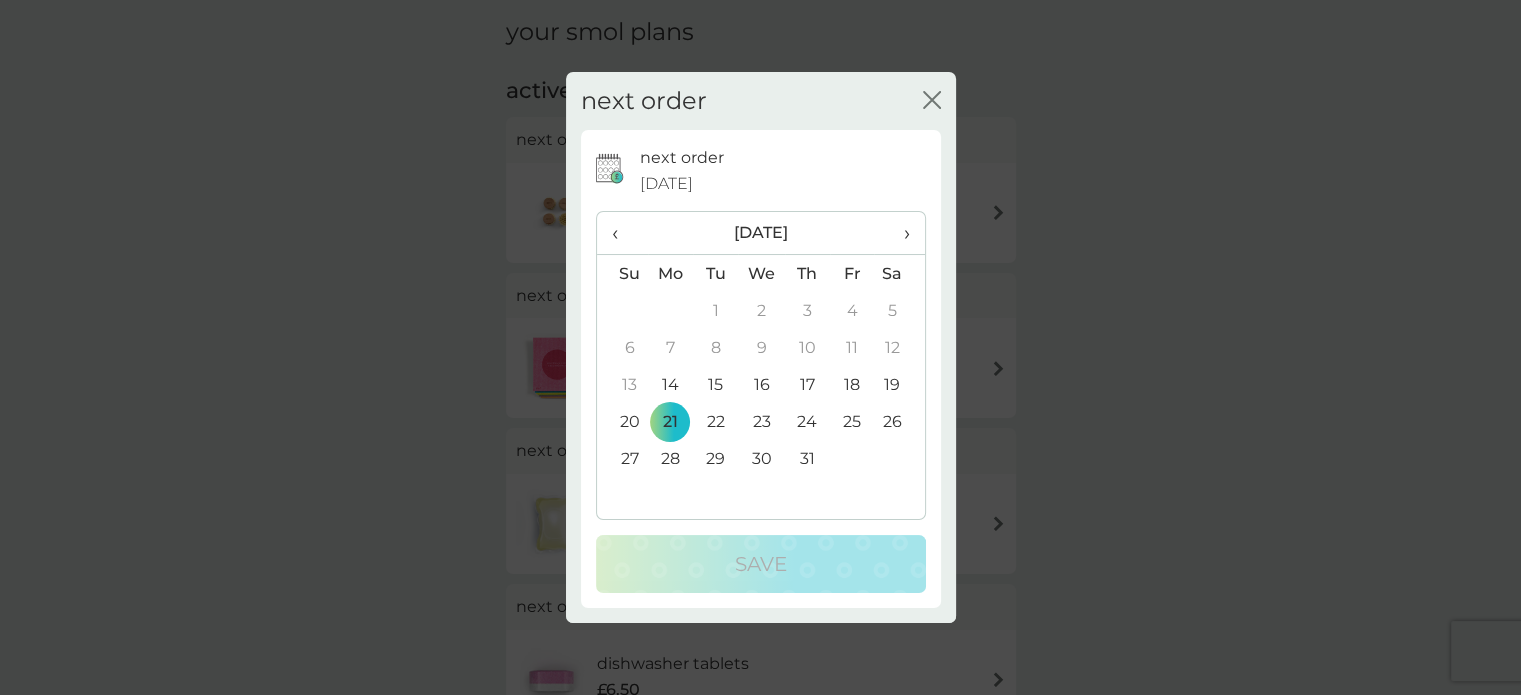 click on "close" 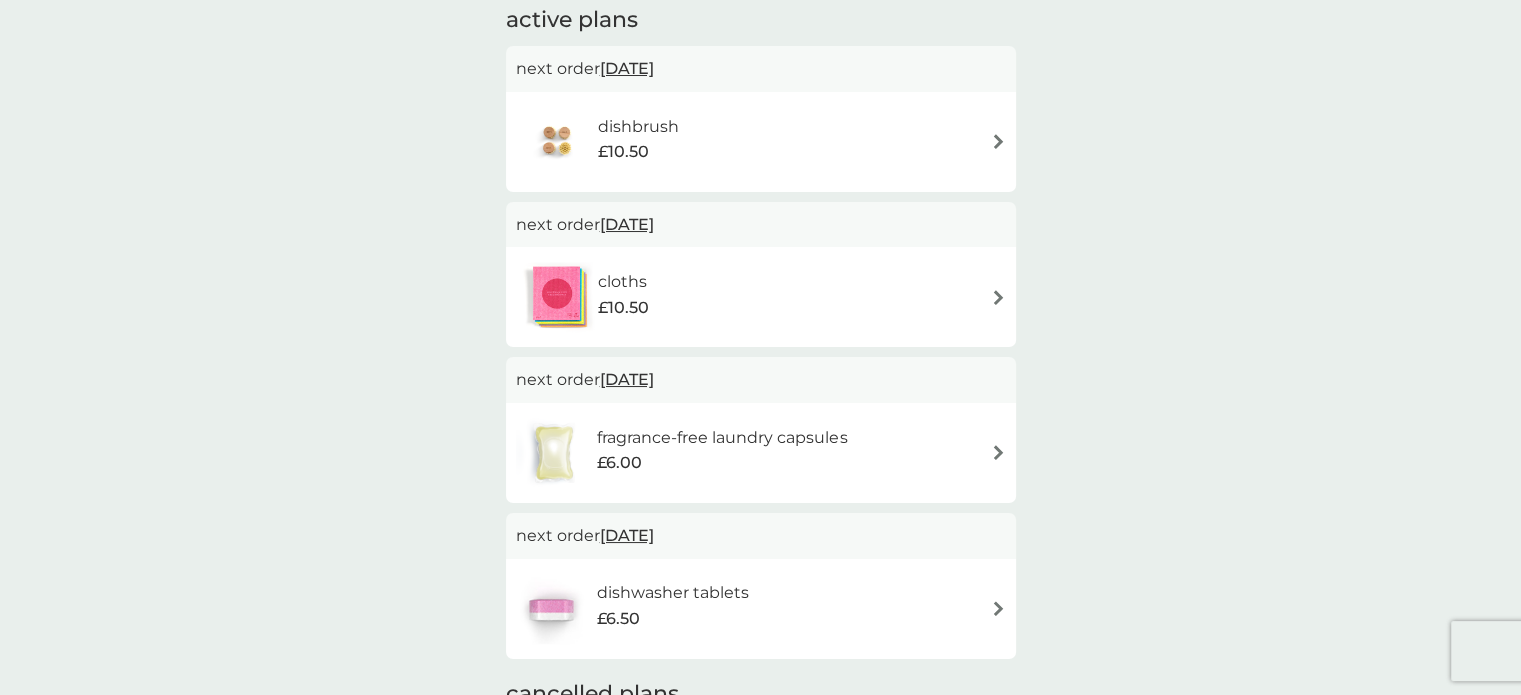 scroll, scrollTop: 0, scrollLeft: 0, axis: both 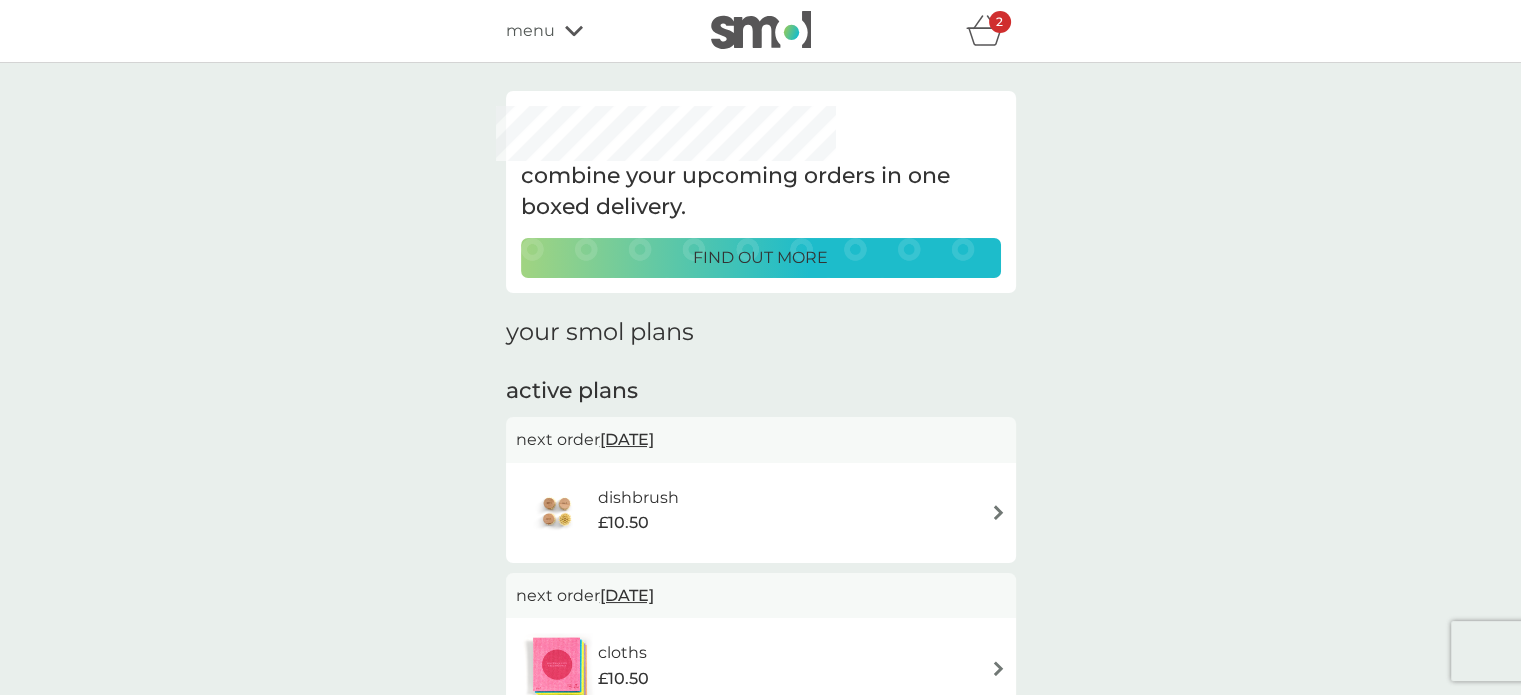 click on "2" at bounding box center [999, 22] 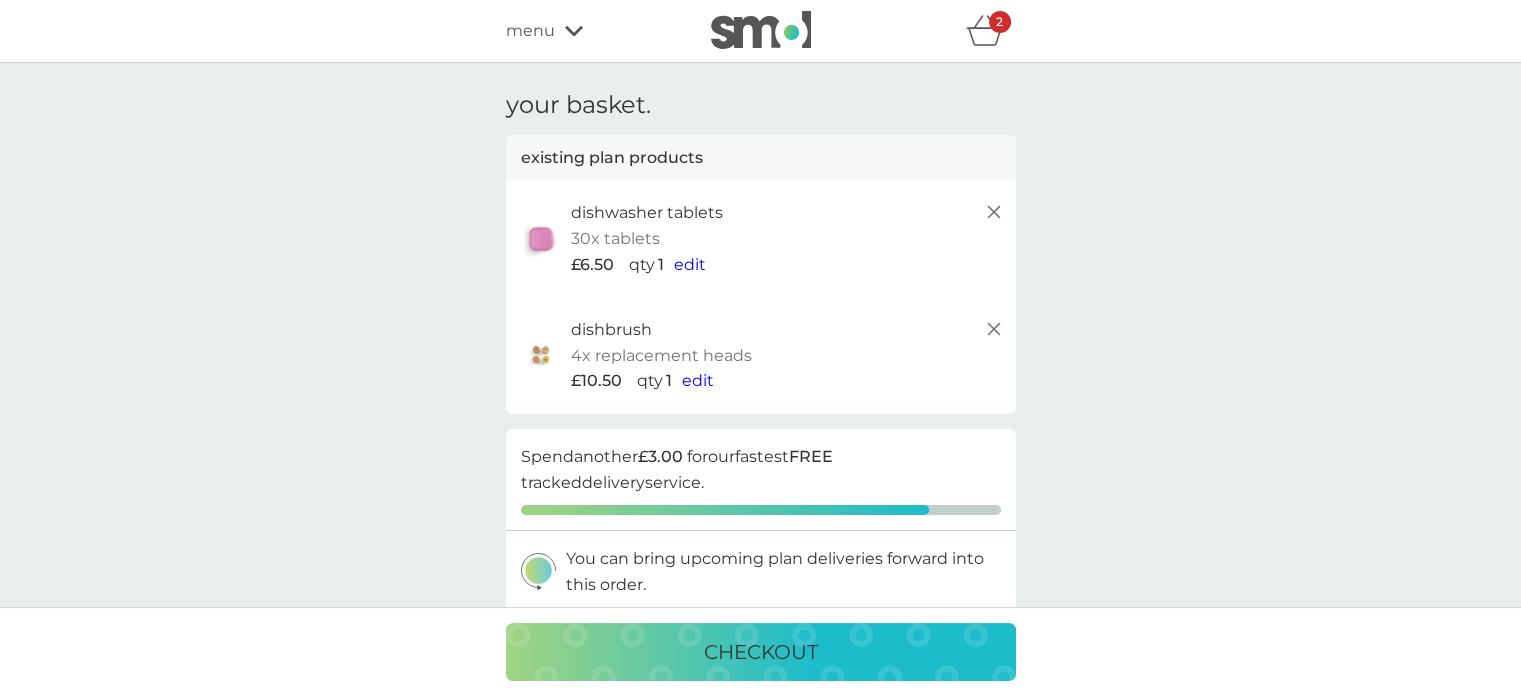 click on "menu" at bounding box center (530, 31) 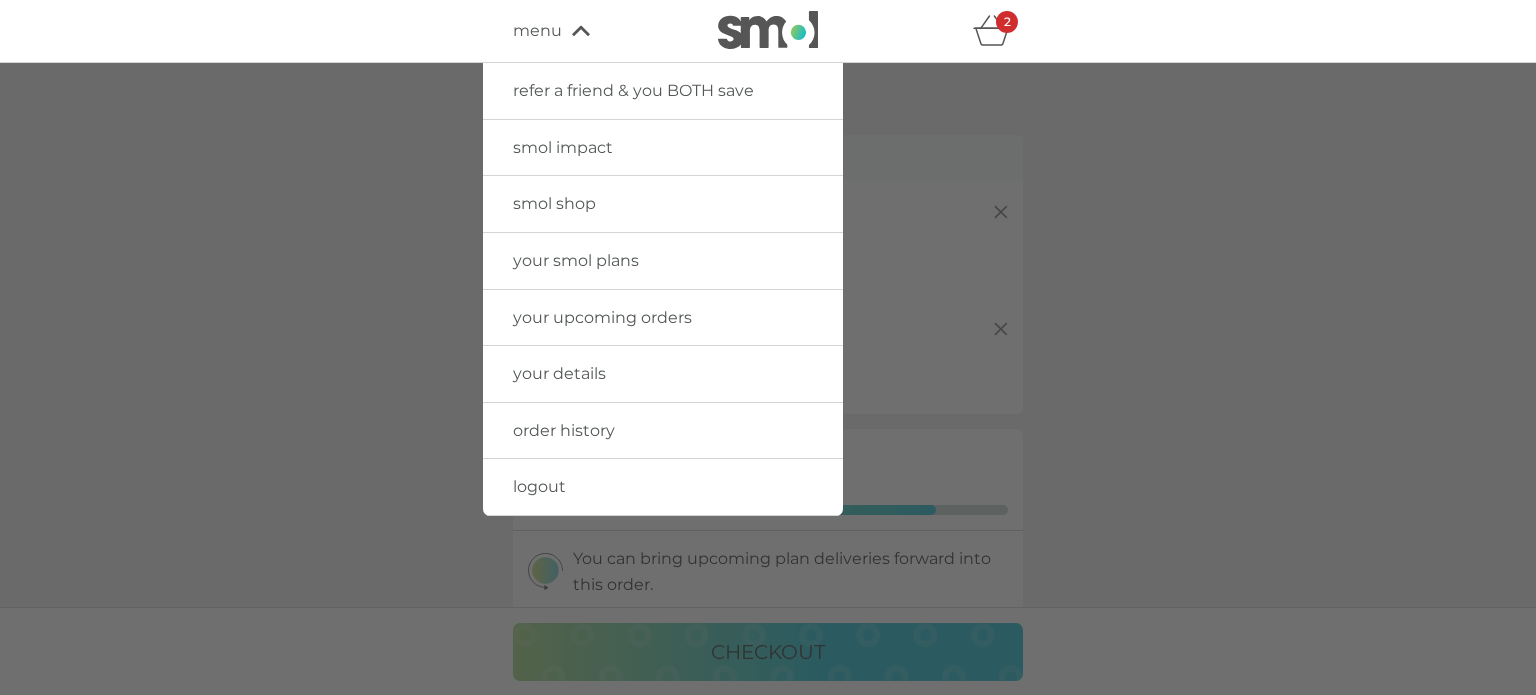 click on "your upcoming orders" at bounding box center [602, 317] 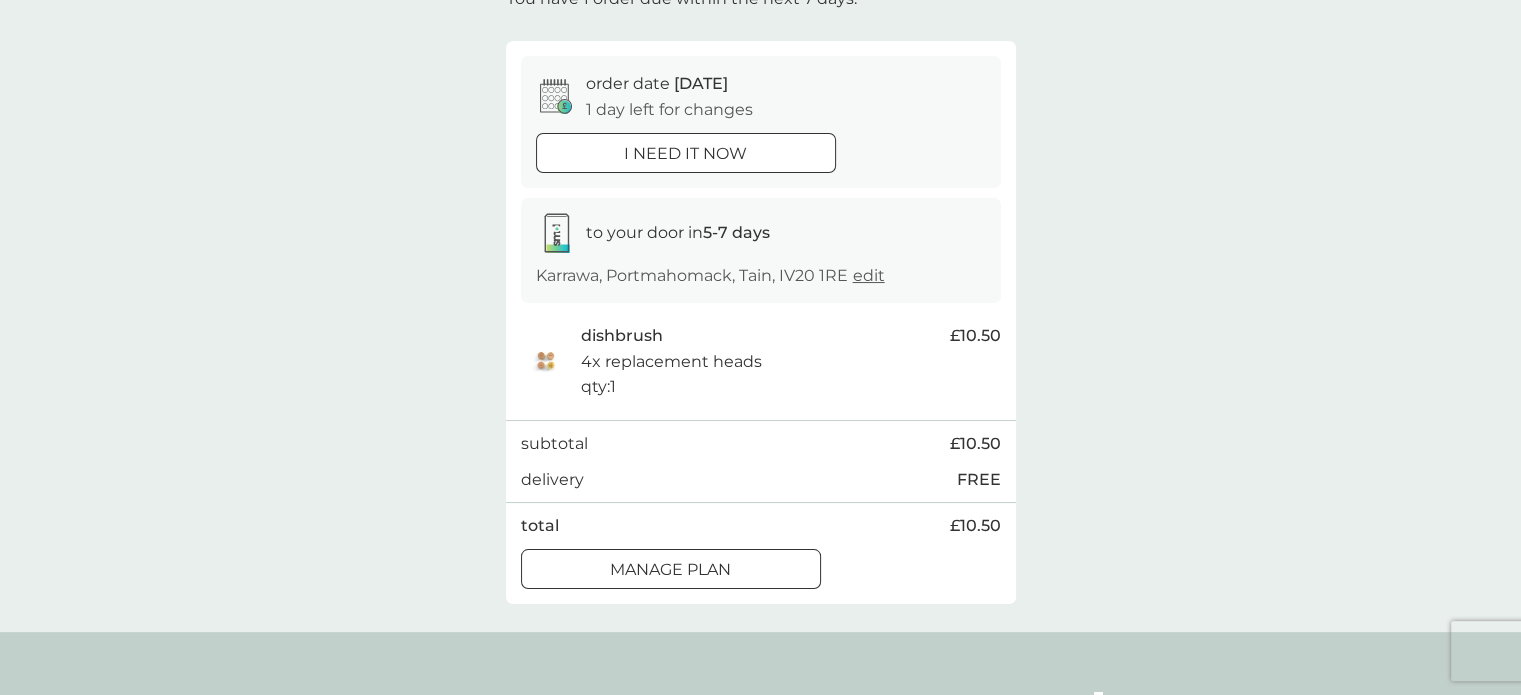 scroll, scrollTop: 0, scrollLeft: 0, axis: both 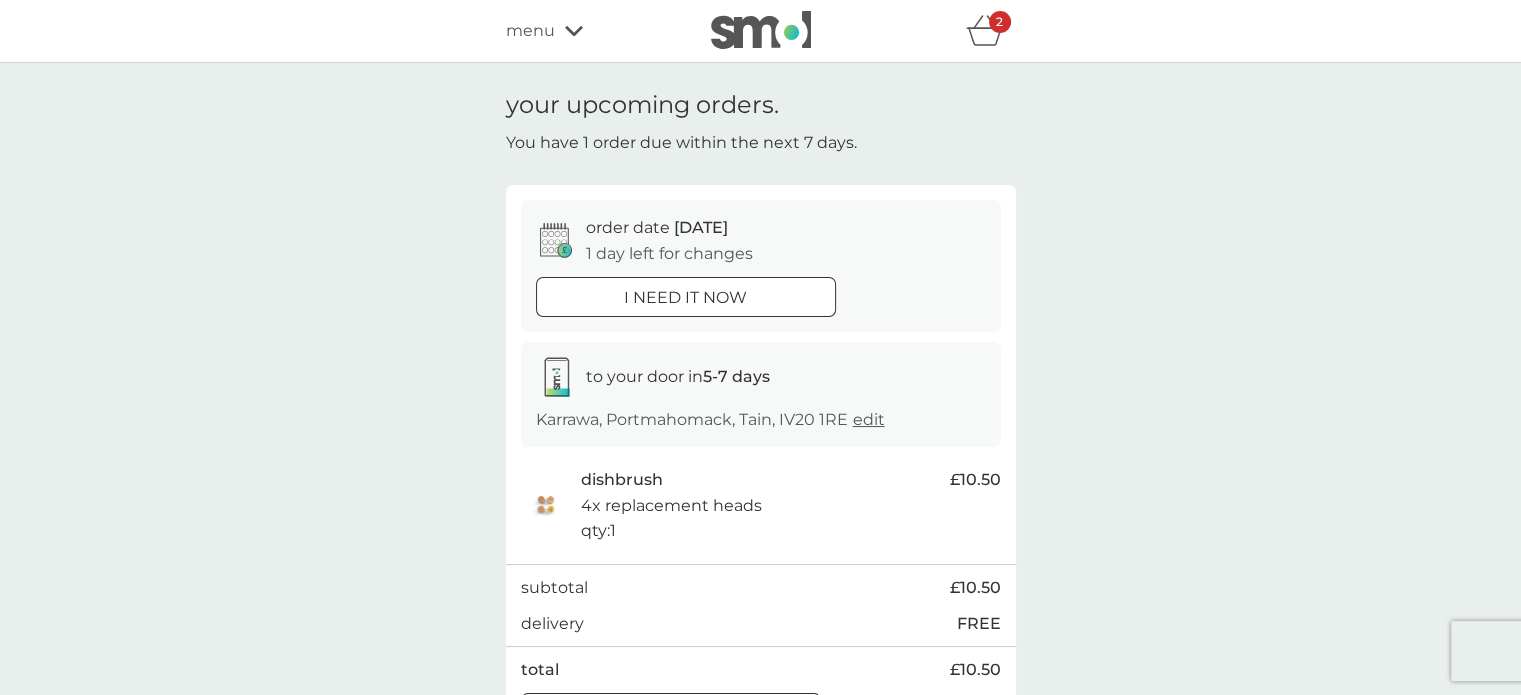 click 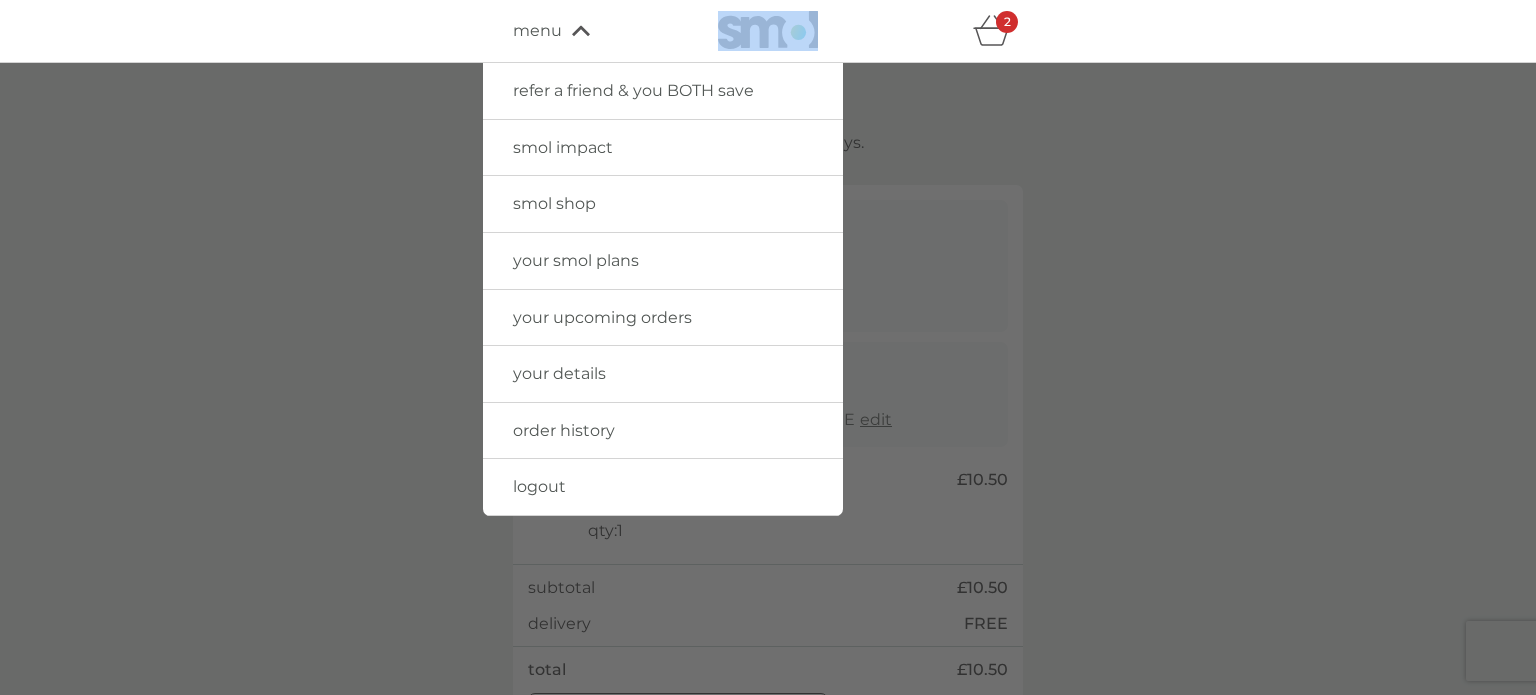 click on "your smol plans" at bounding box center [576, 260] 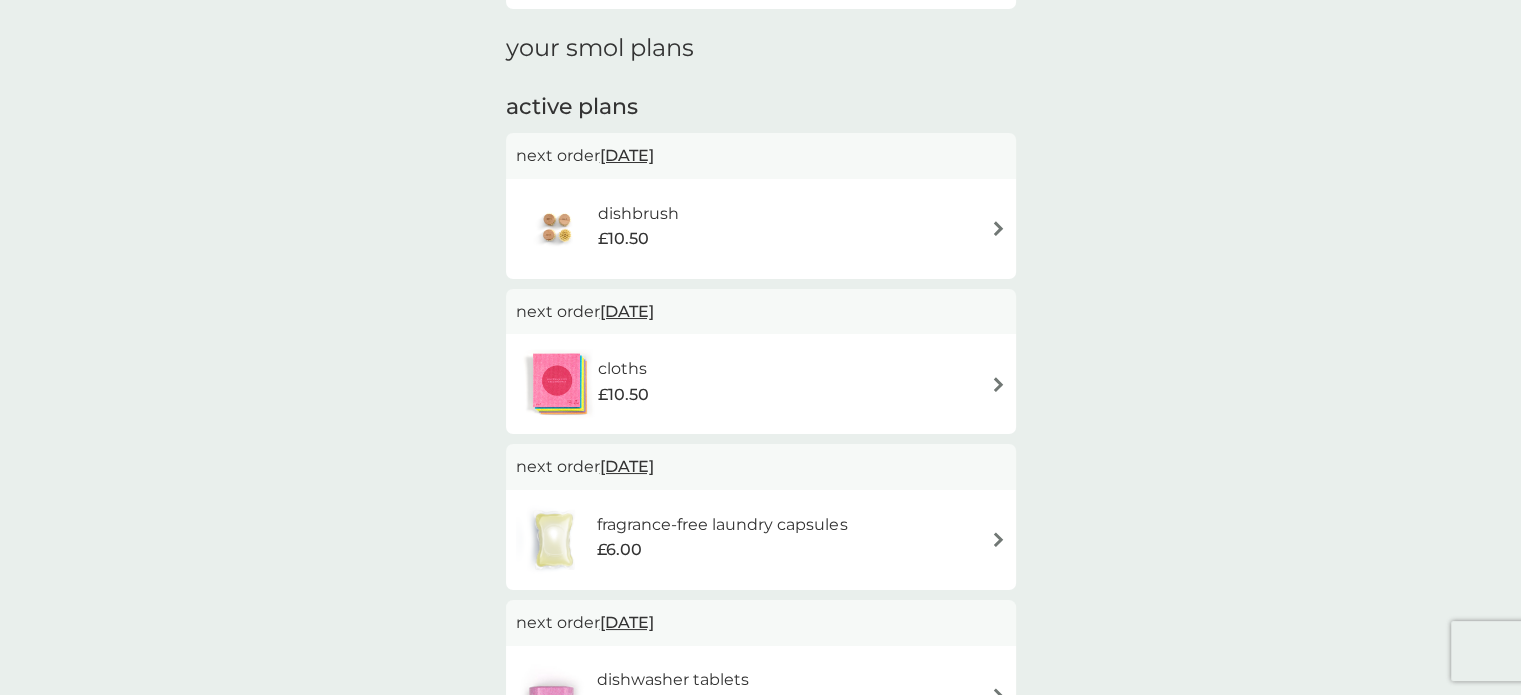 scroll, scrollTop: 300, scrollLeft: 0, axis: vertical 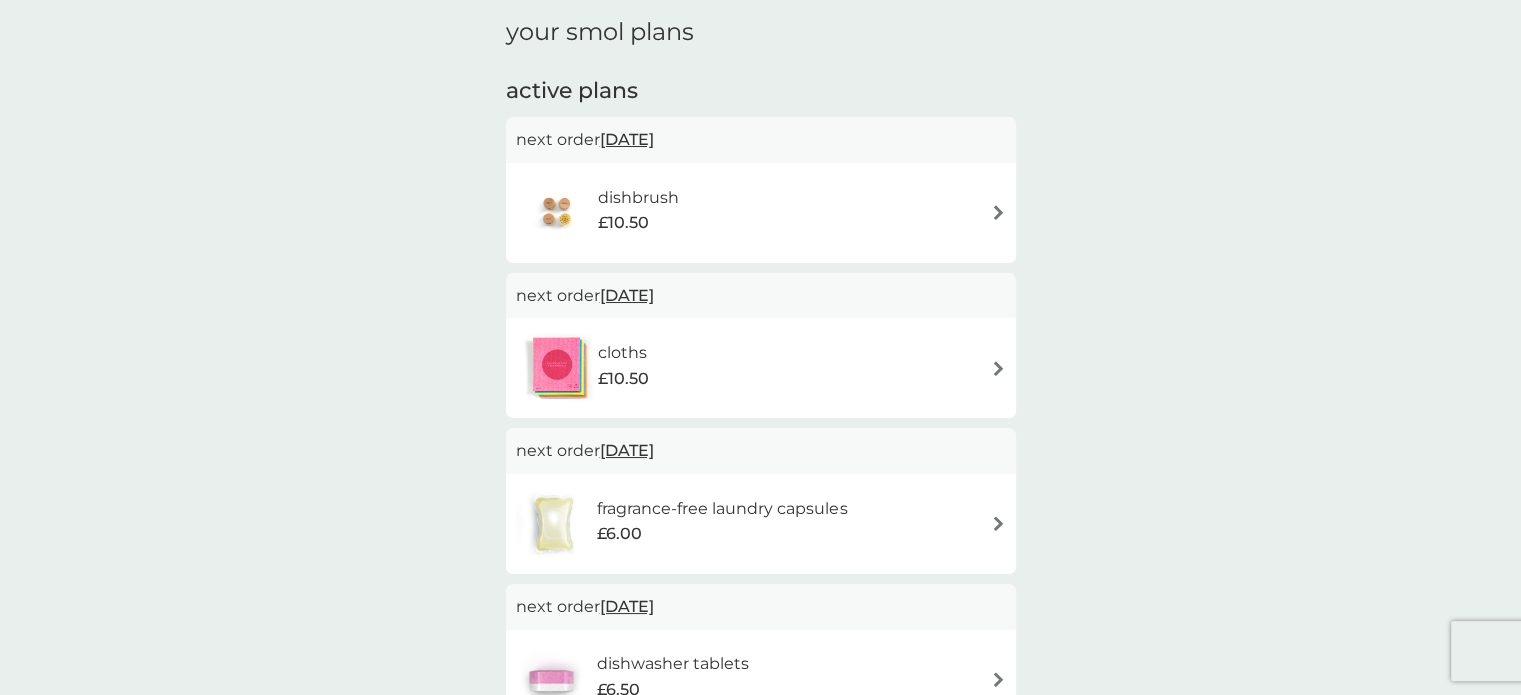click on "12 Aug 2025" at bounding box center (627, 450) 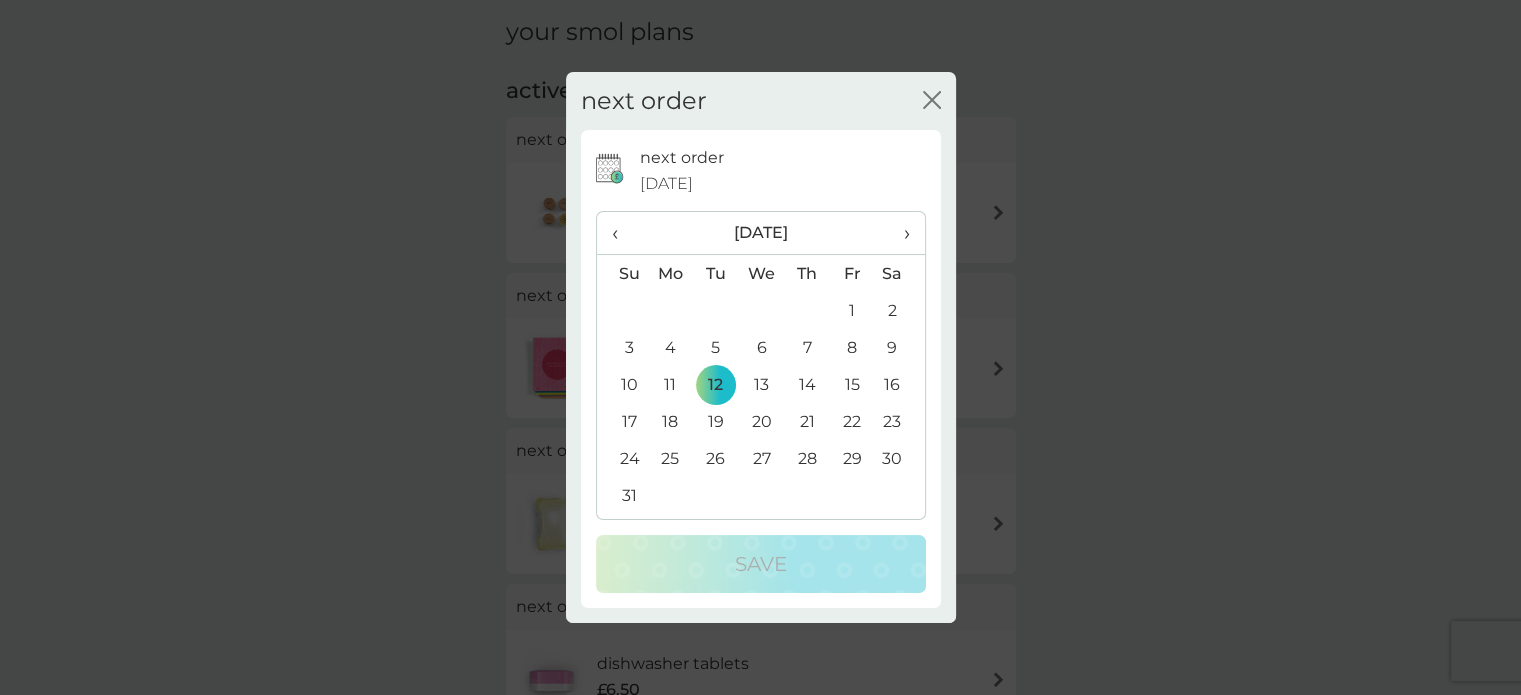 click on "next order close next order 12 Aug 2025 ‹ August 2025 › Su Mo Tu We Th Fr Sa 27 28 29 30 31 1 2 3 4 5 6 7 8 9 10 11 12 13 14 15 16 17 18 19 20 21 22 23 24 25 26 27 28 29 30 31 1 2 3 4 5 6 Save" at bounding box center (760, 347) 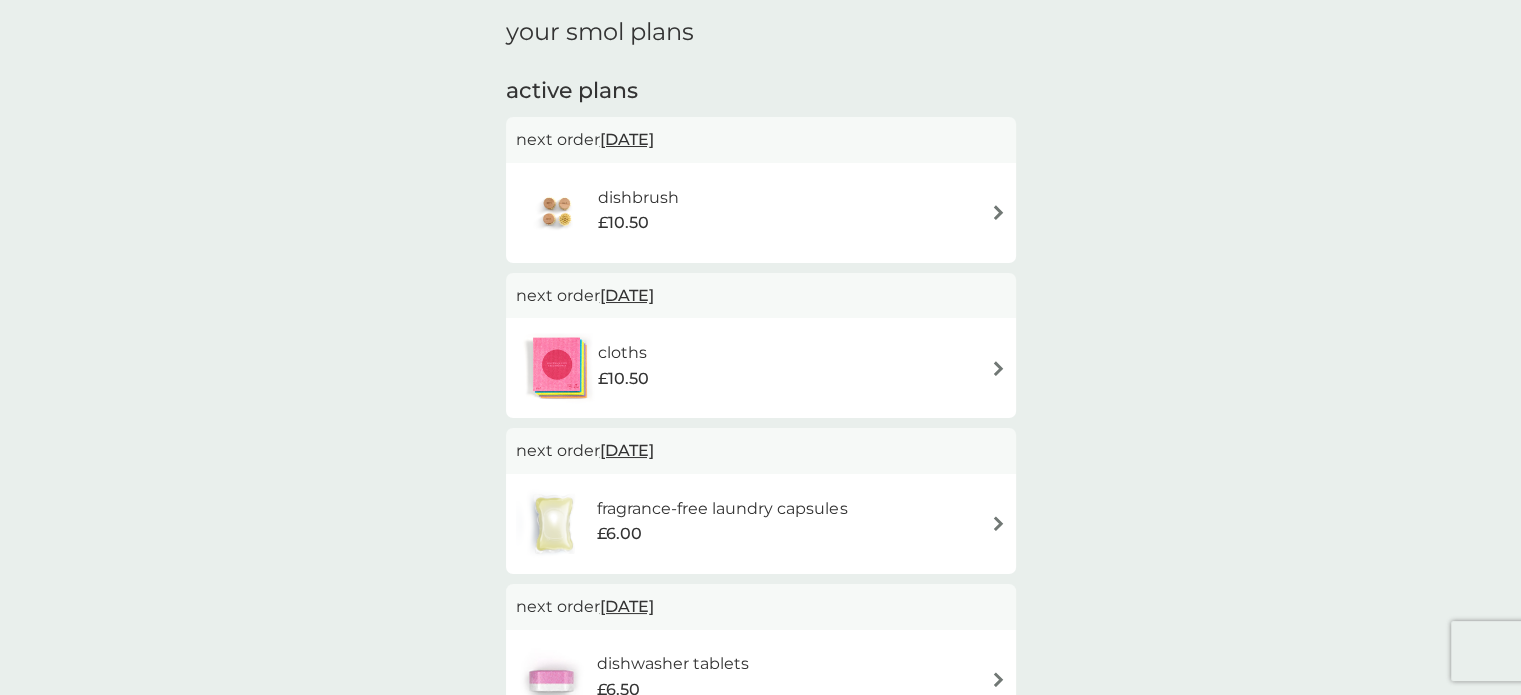 click on "21 Jul 2025" at bounding box center (627, 295) 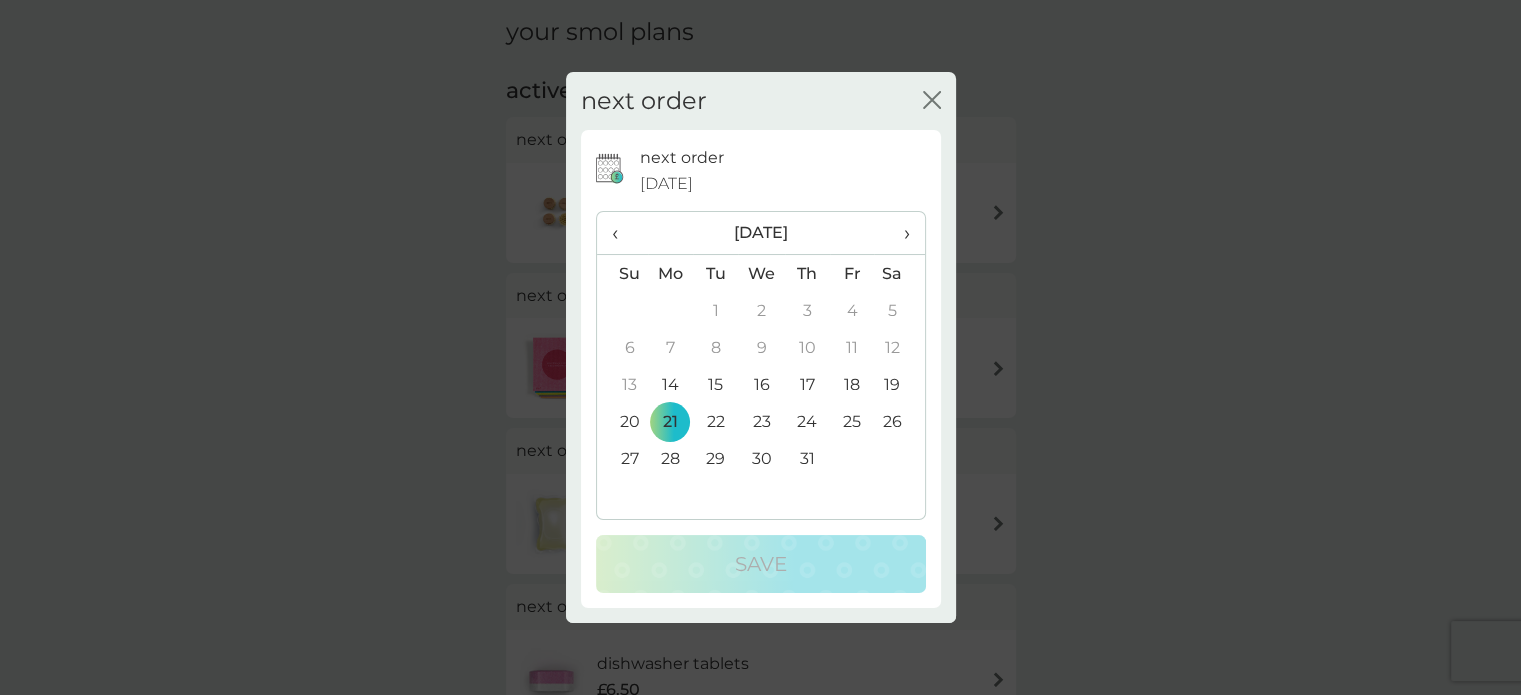 click on "15" at bounding box center (715, 384) 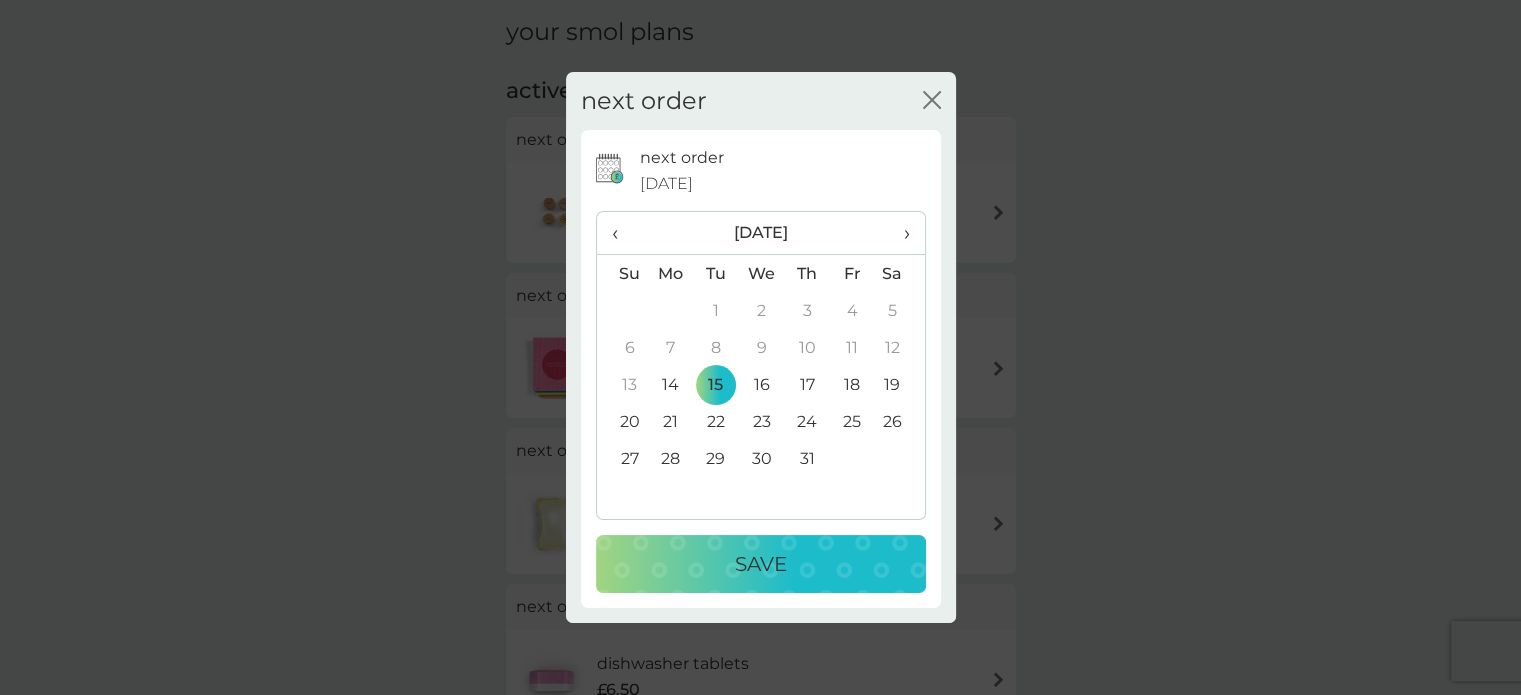 click on "Save" at bounding box center (761, 564) 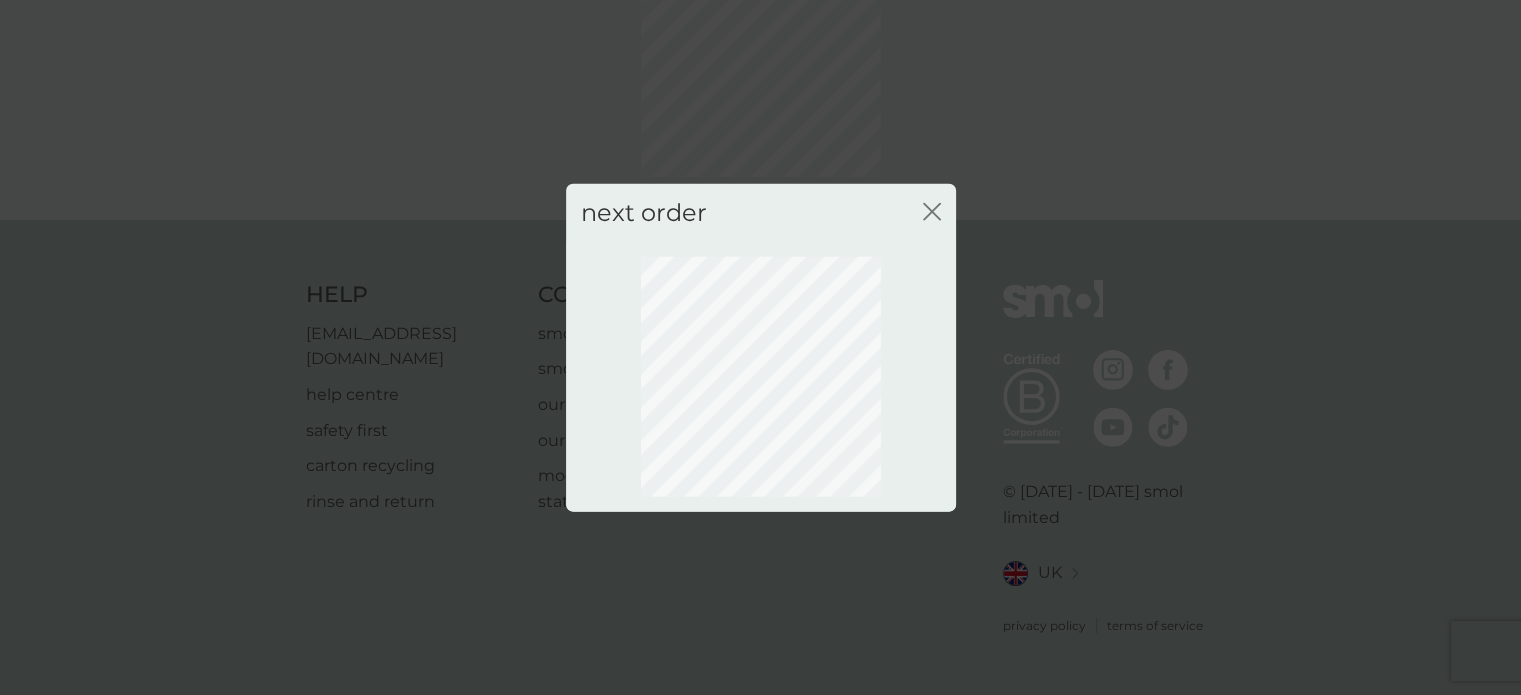 scroll, scrollTop: 143, scrollLeft: 0, axis: vertical 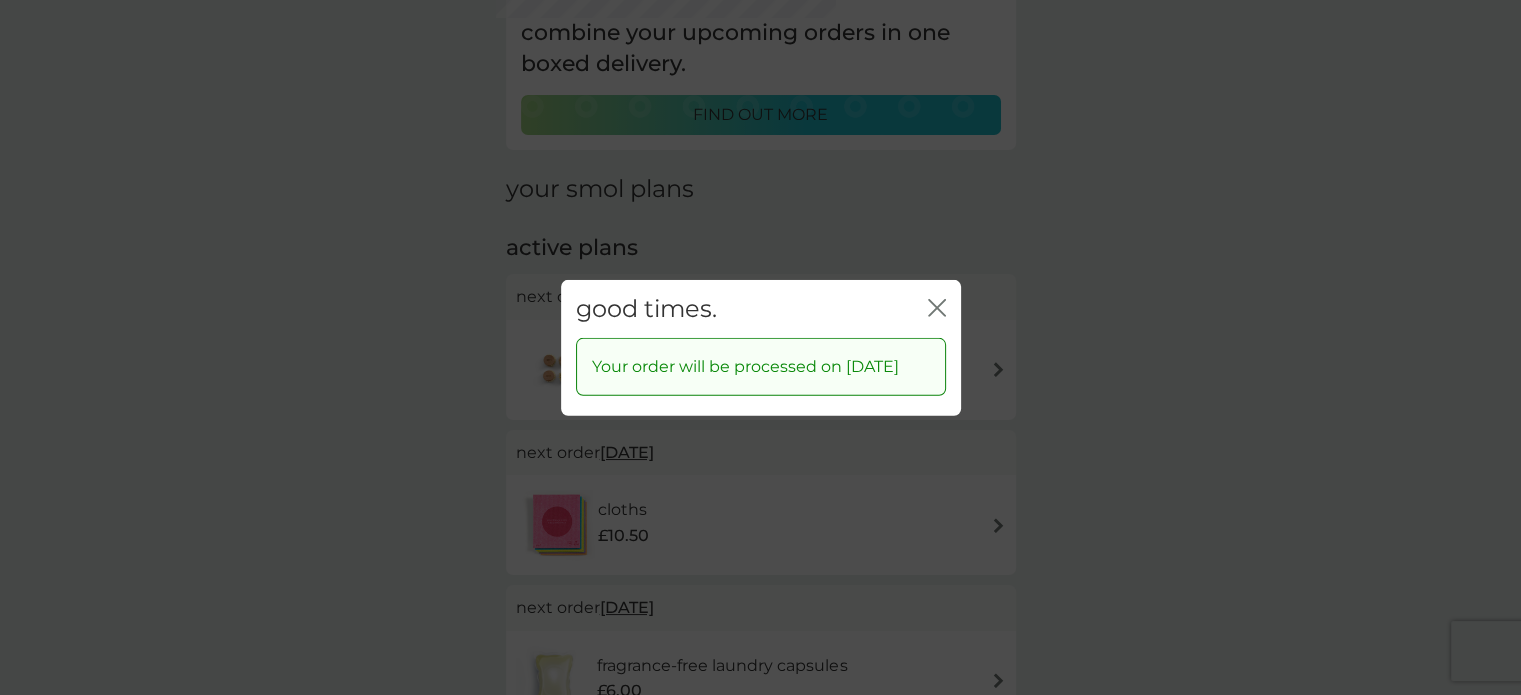 click on "close" 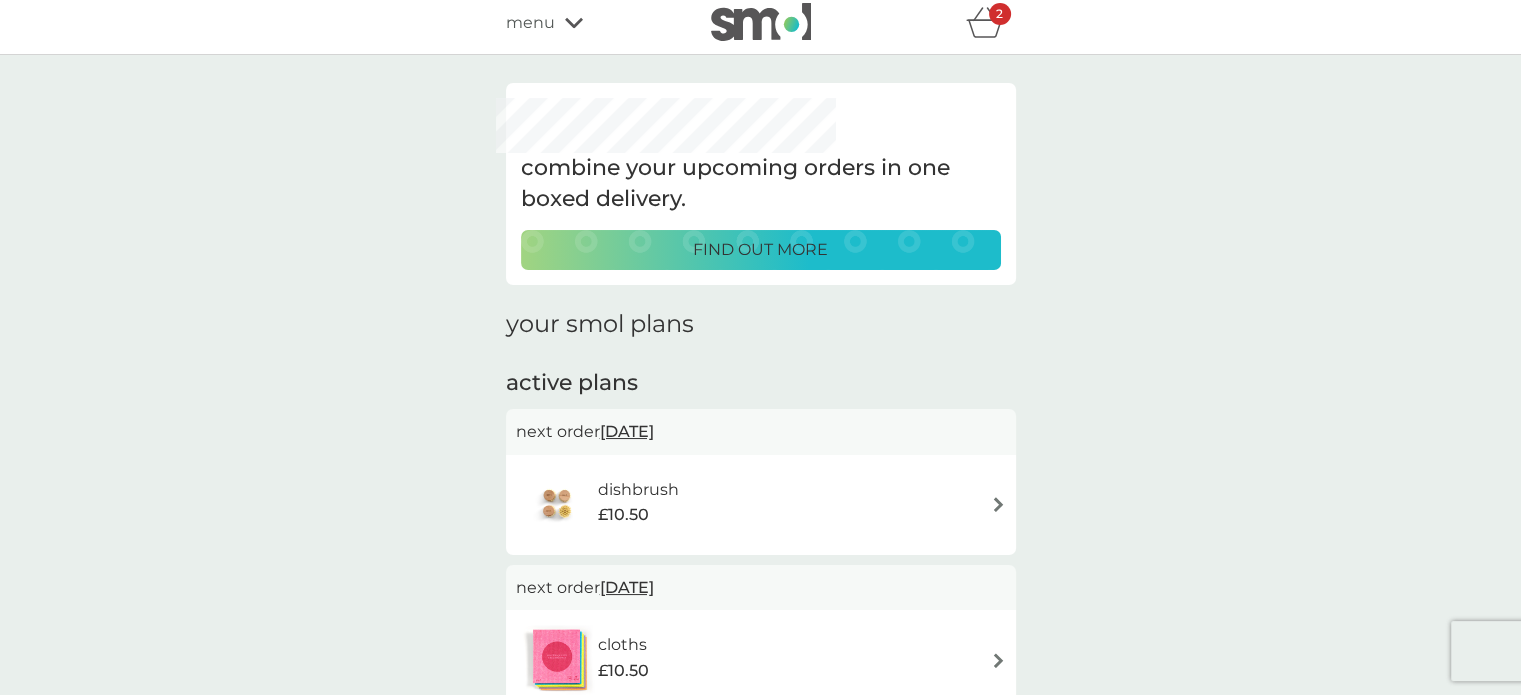 scroll, scrollTop: 0, scrollLeft: 0, axis: both 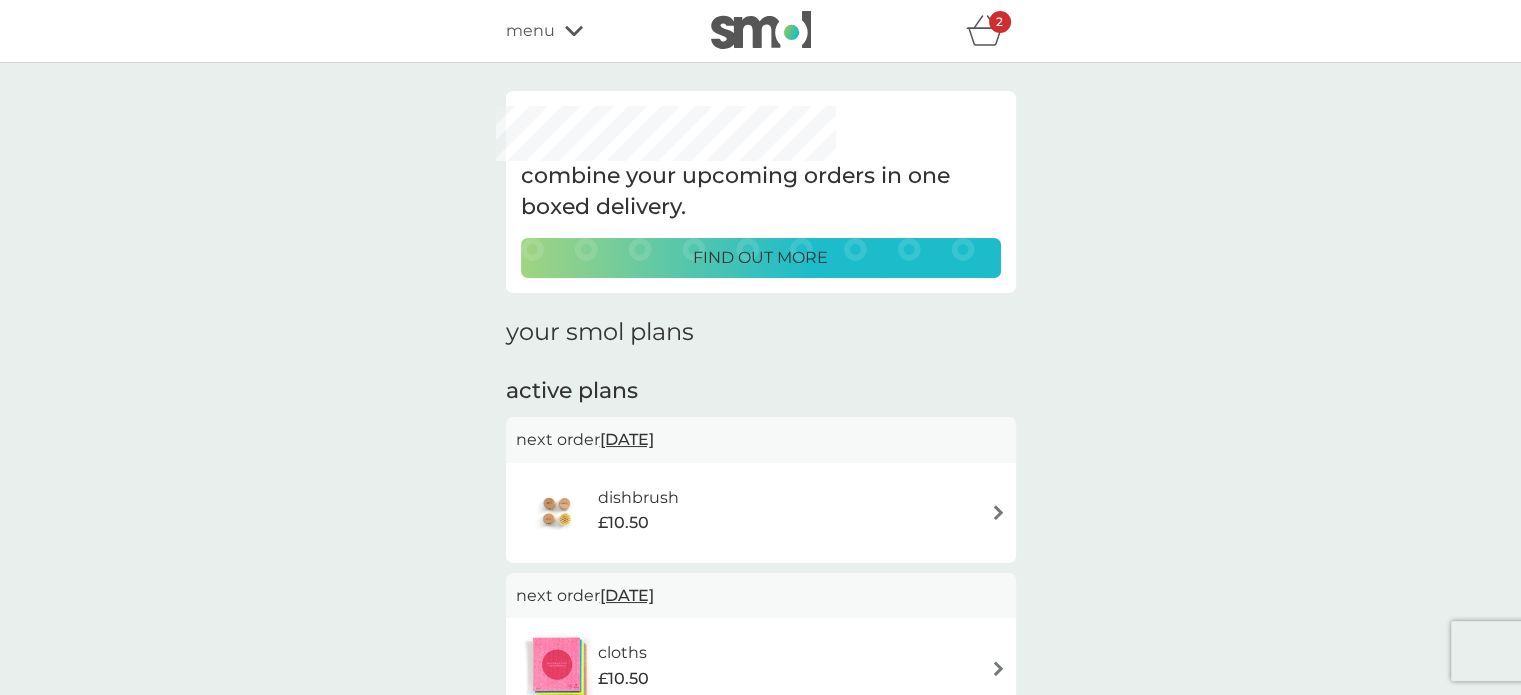 click on "2" at bounding box center [1000, 22] 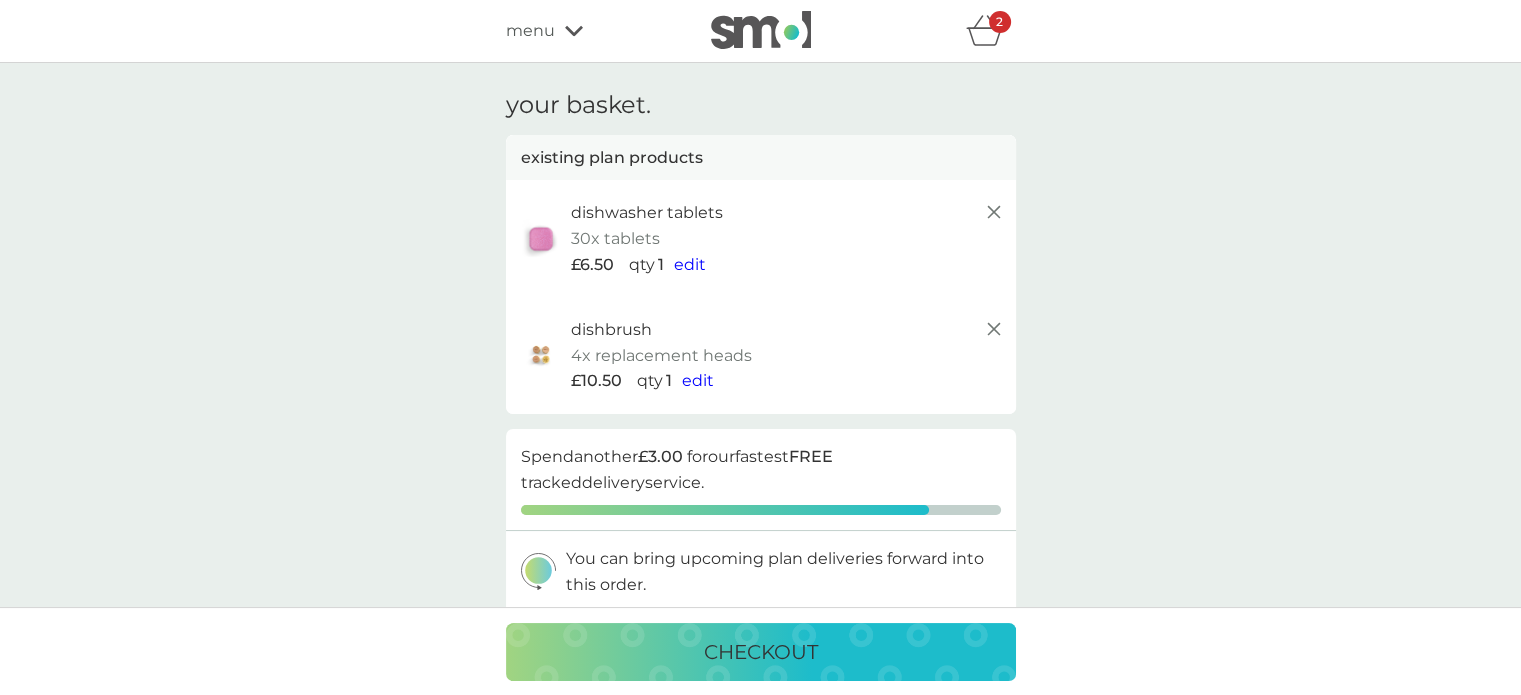 click on "menu" at bounding box center (591, 31) 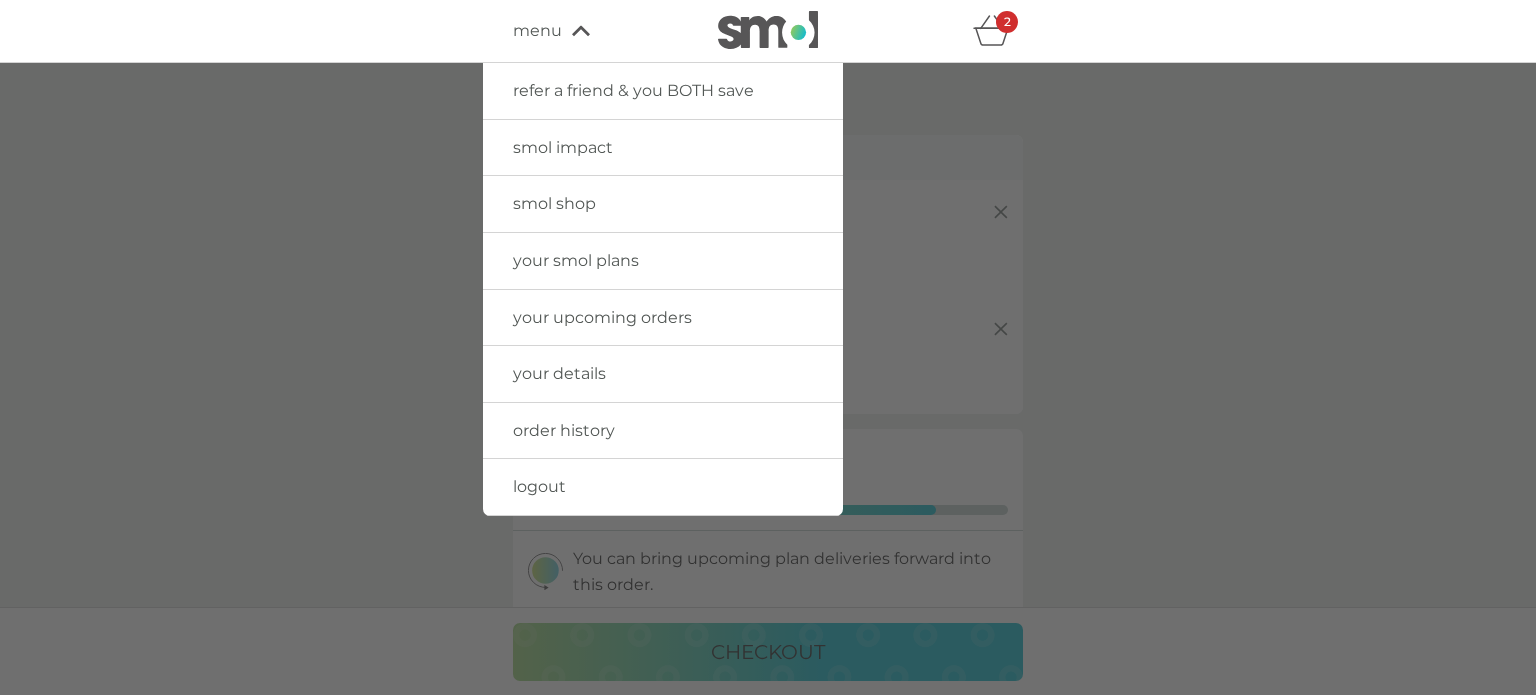 click at bounding box center (768, 410) 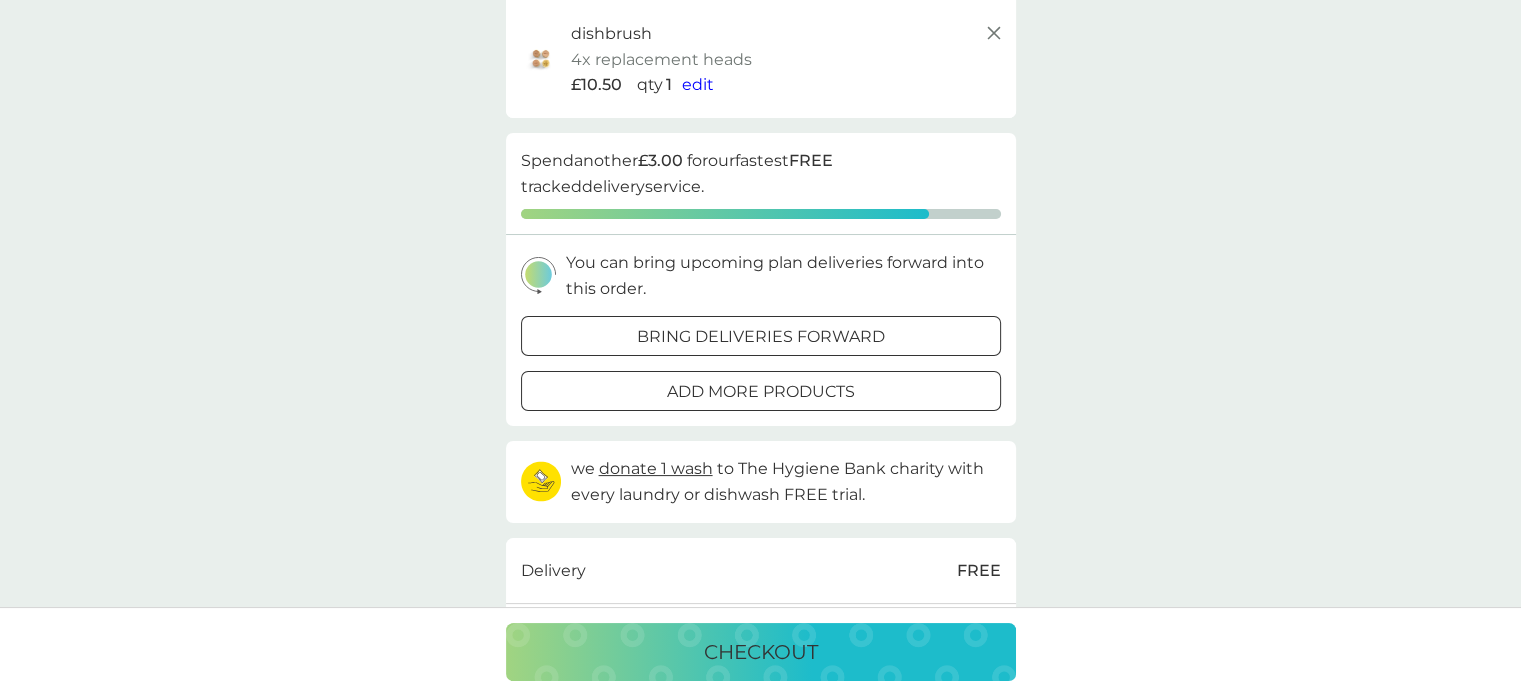 scroll, scrollTop: 300, scrollLeft: 0, axis: vertical 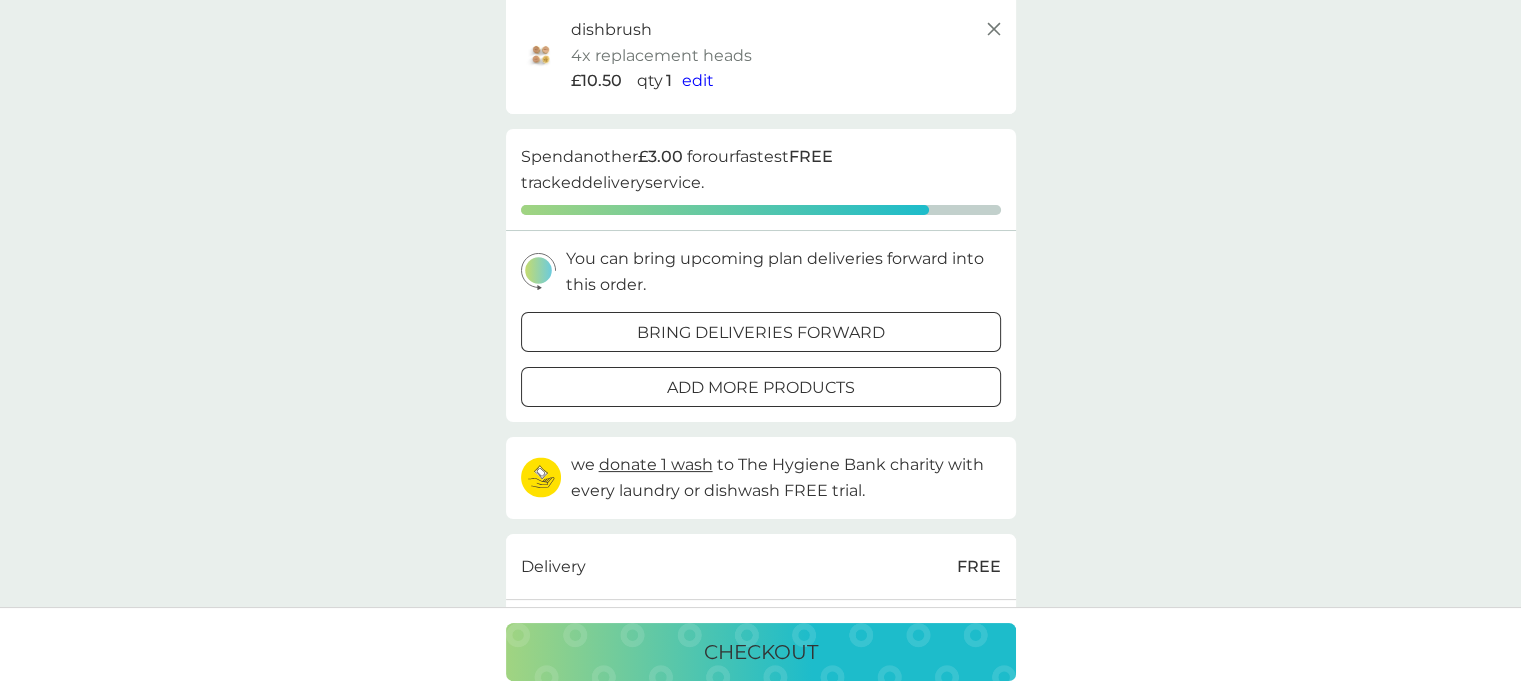 click on "bring deliveries forward" at bounding box center [761, 333] 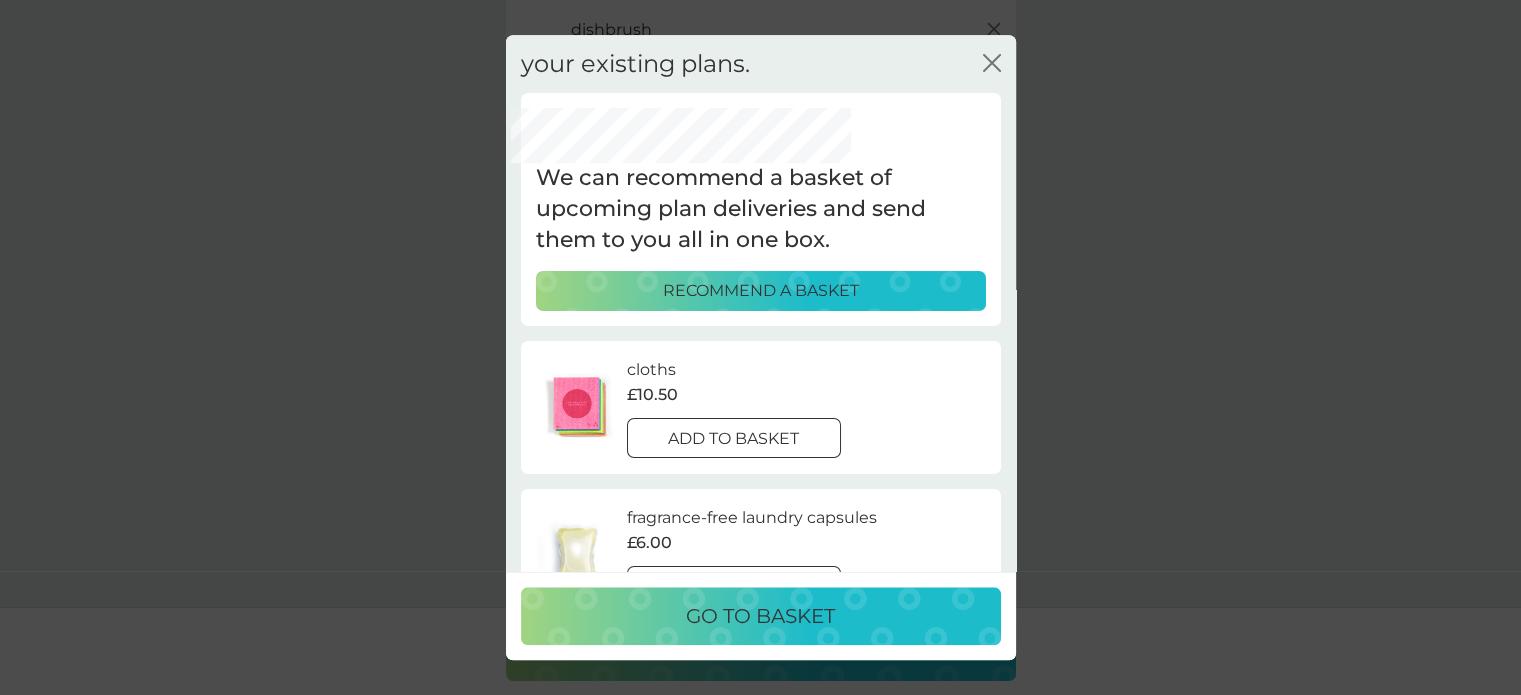 click on "add to basket" at bounding box center (733, 439) 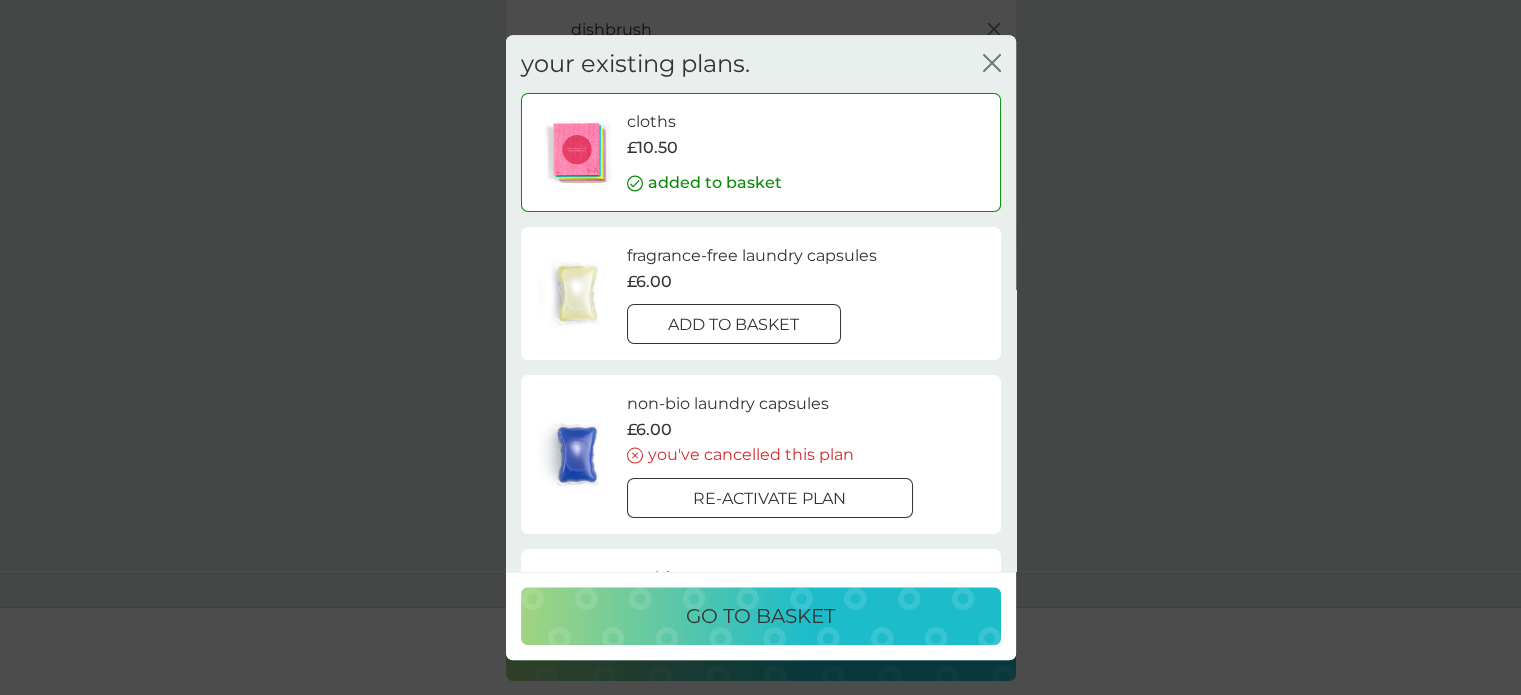 click on "go to basket" at bounding box center (760, 616) 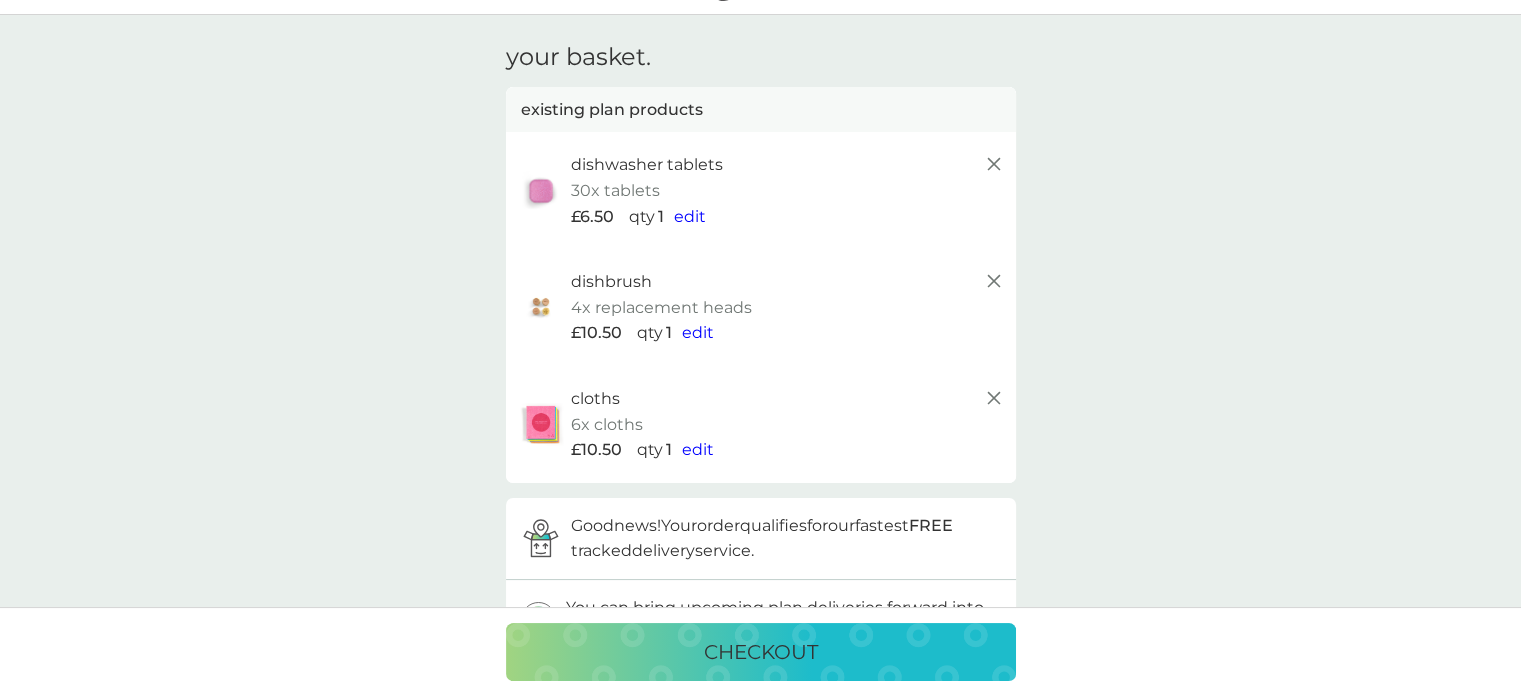 scroll, scrollTop: 0, scrollLeft: 0, axis: both 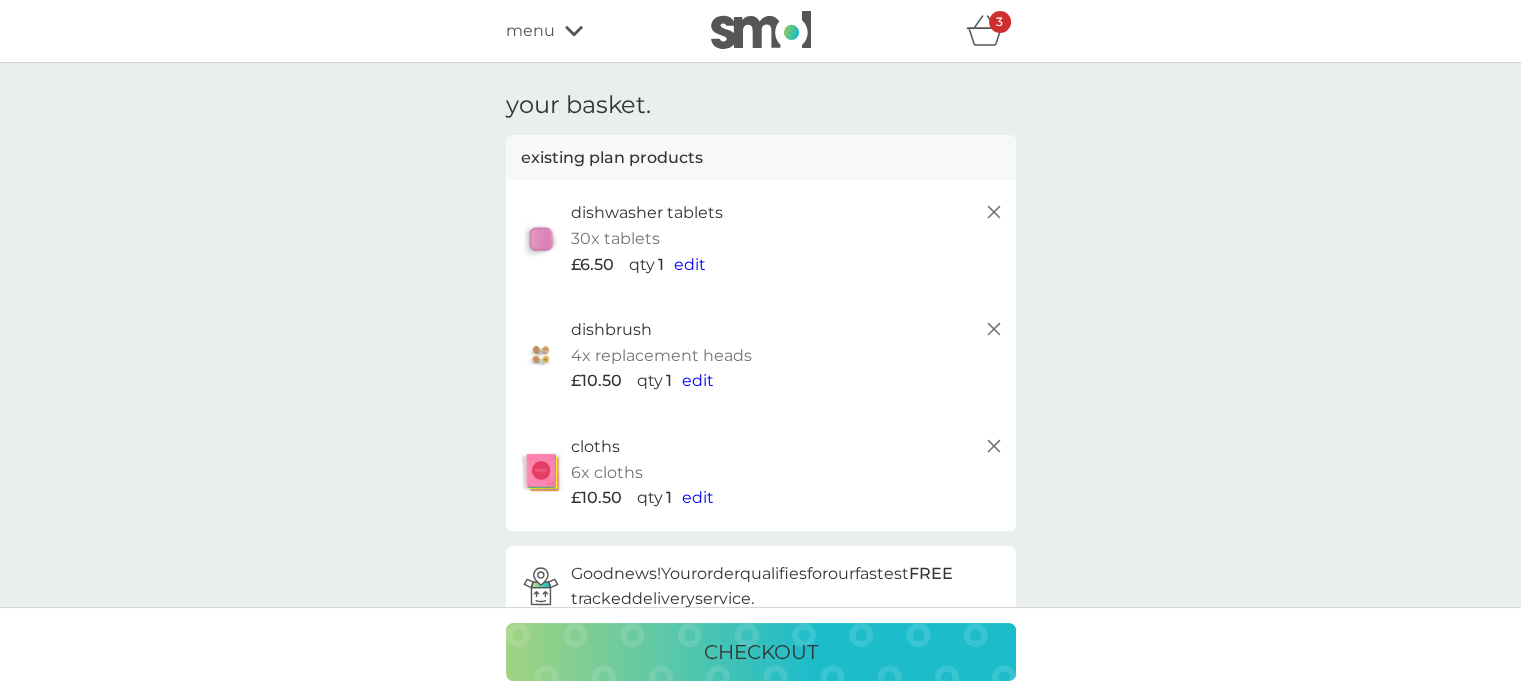 click on "checkout" at bounding box center (761, 652) 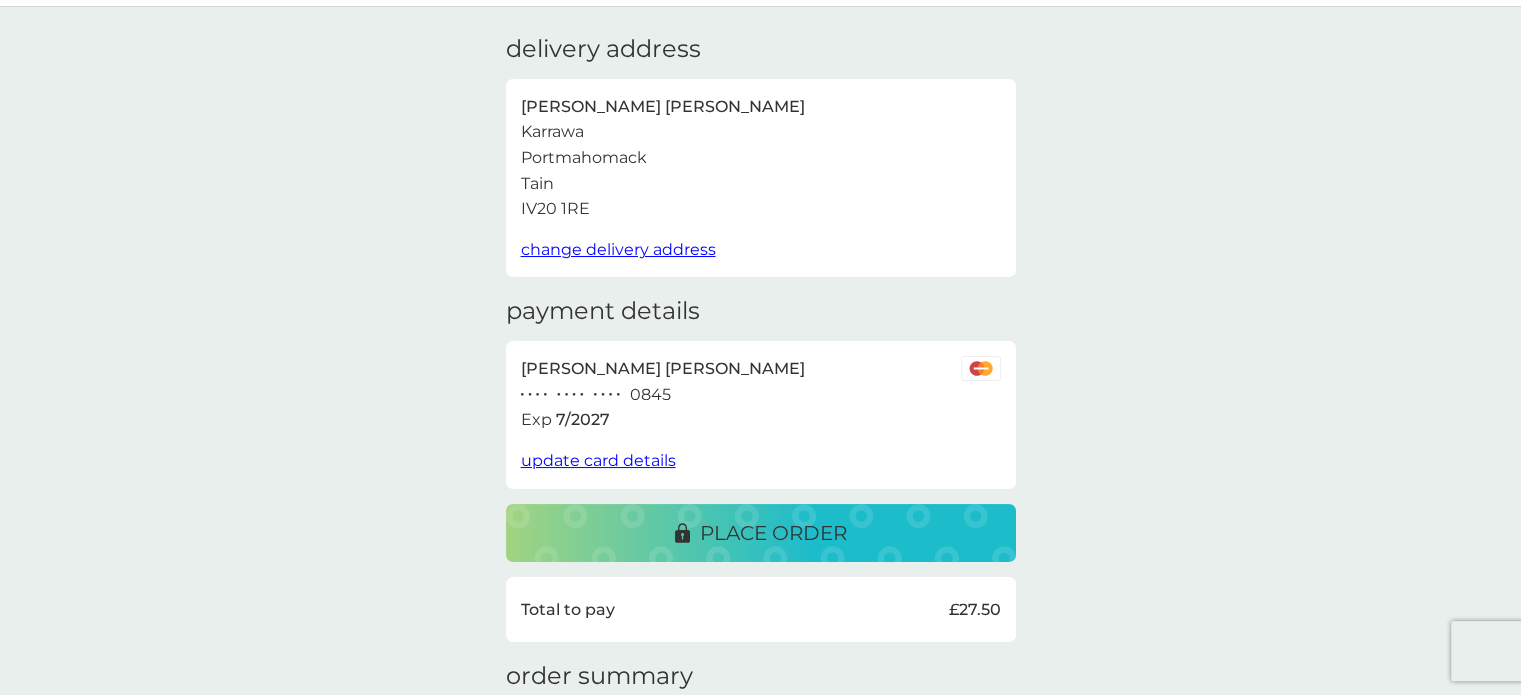scroll, scrollTop: 100, scrollLeft: 0, axis: vertical 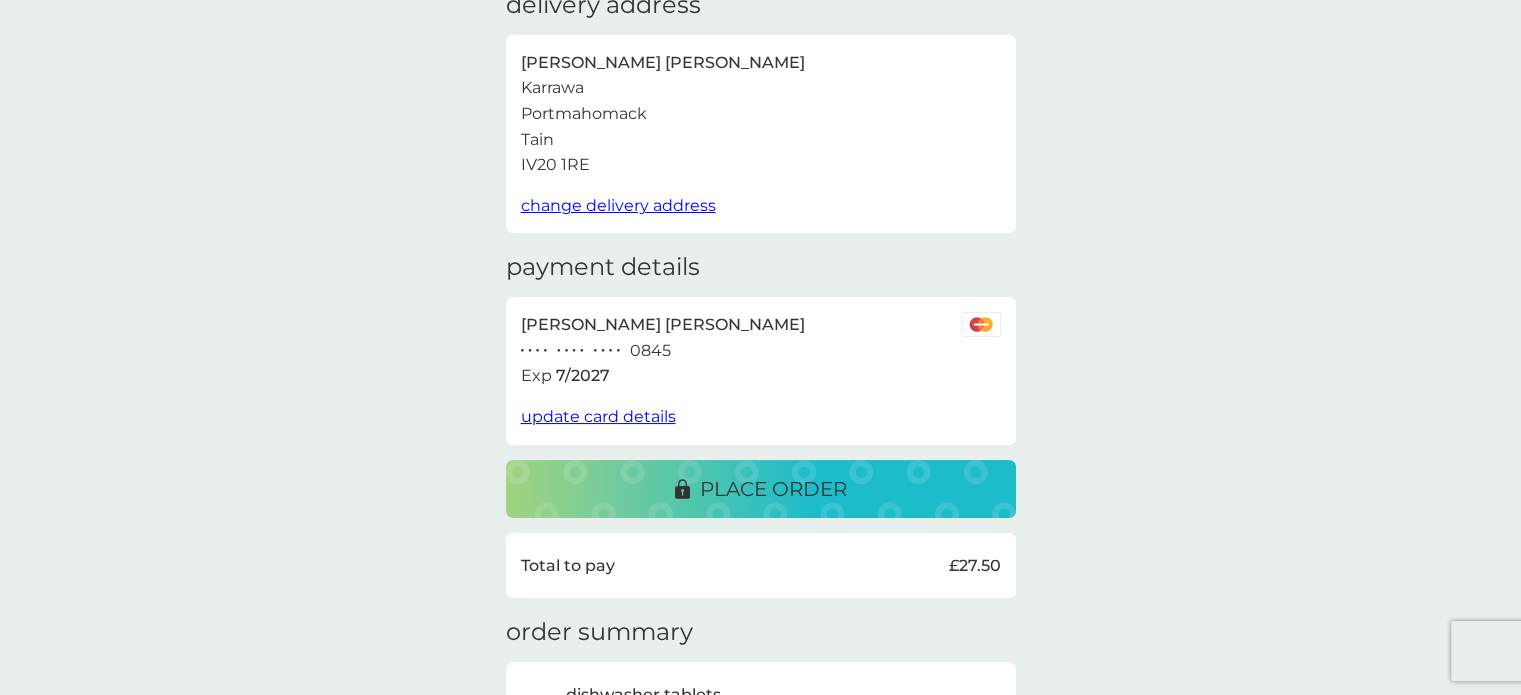 click on "place order" at bounding box center (773, 489) 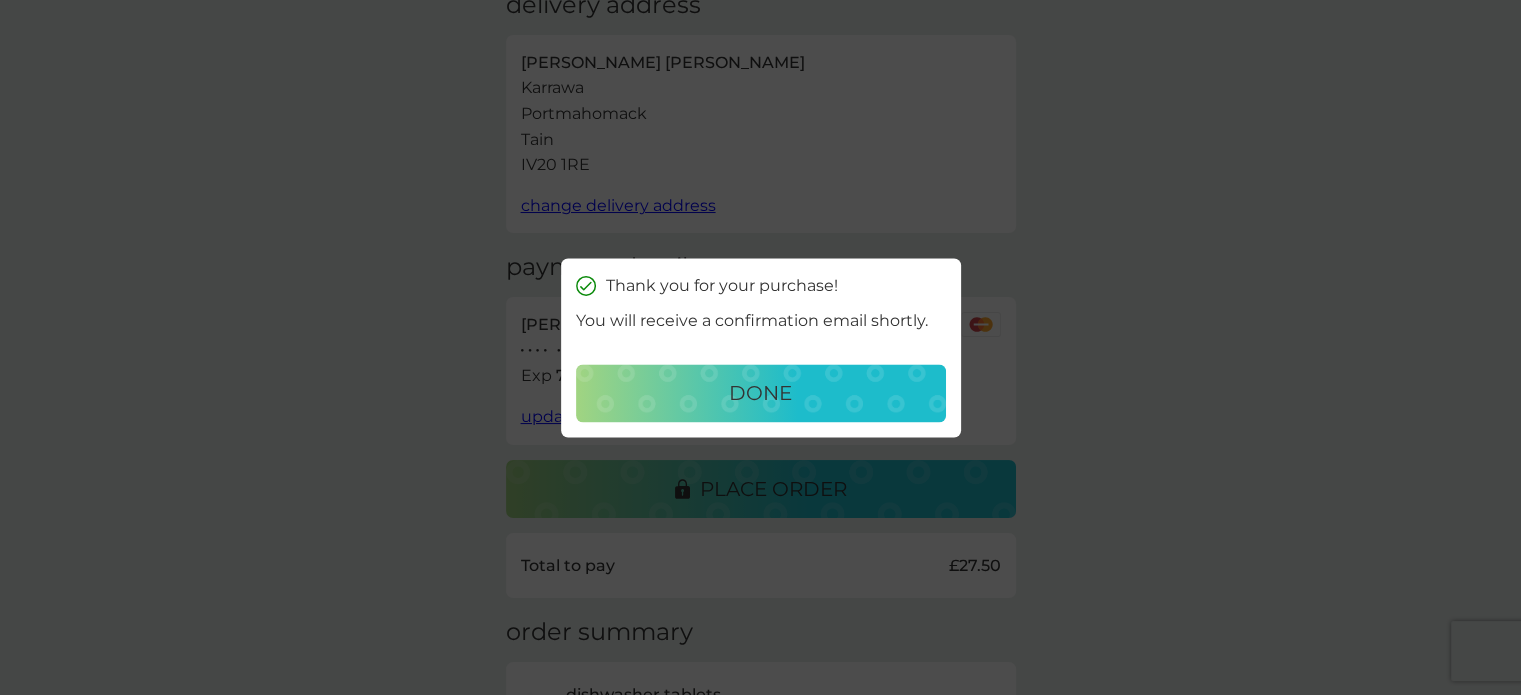 click on "done" at bounding box center [760, 393] 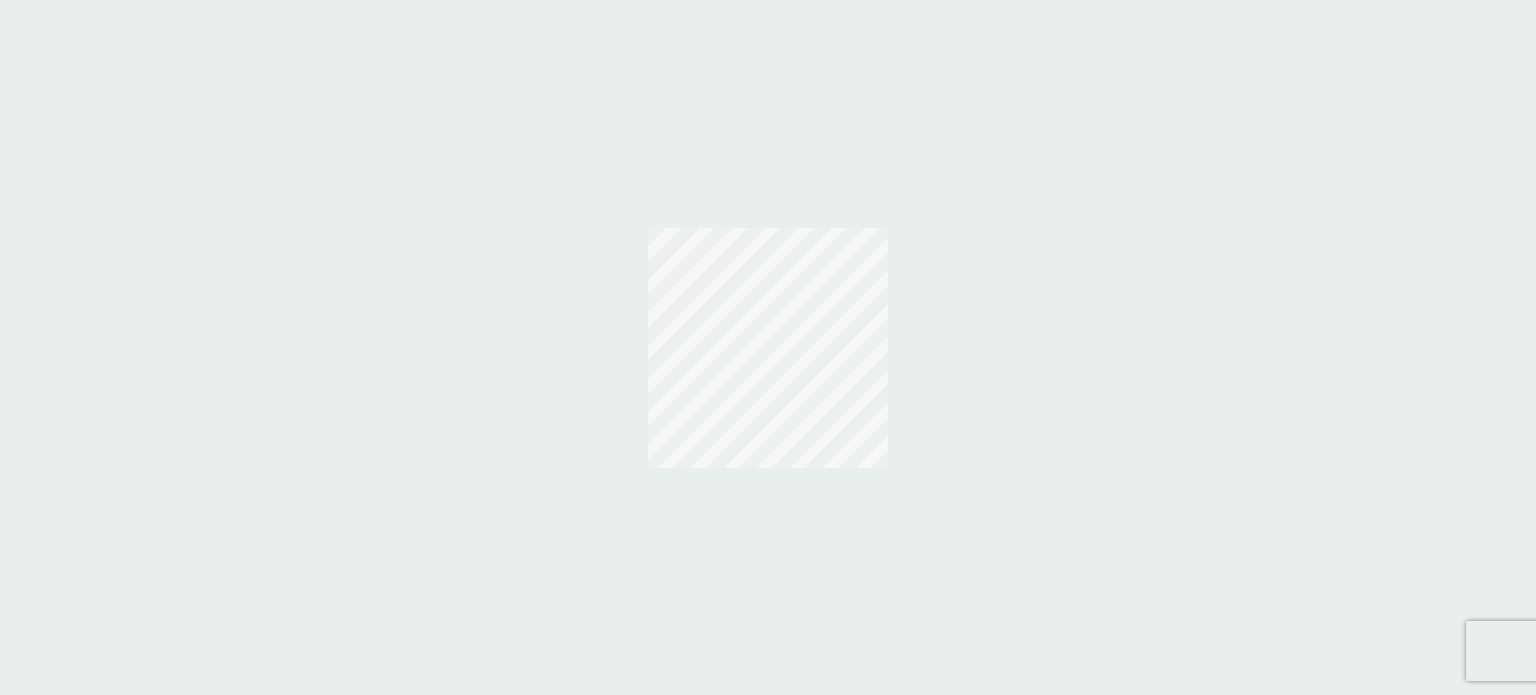 scroll, scrollTop: 0, scrollLeft: 0, axis: both 